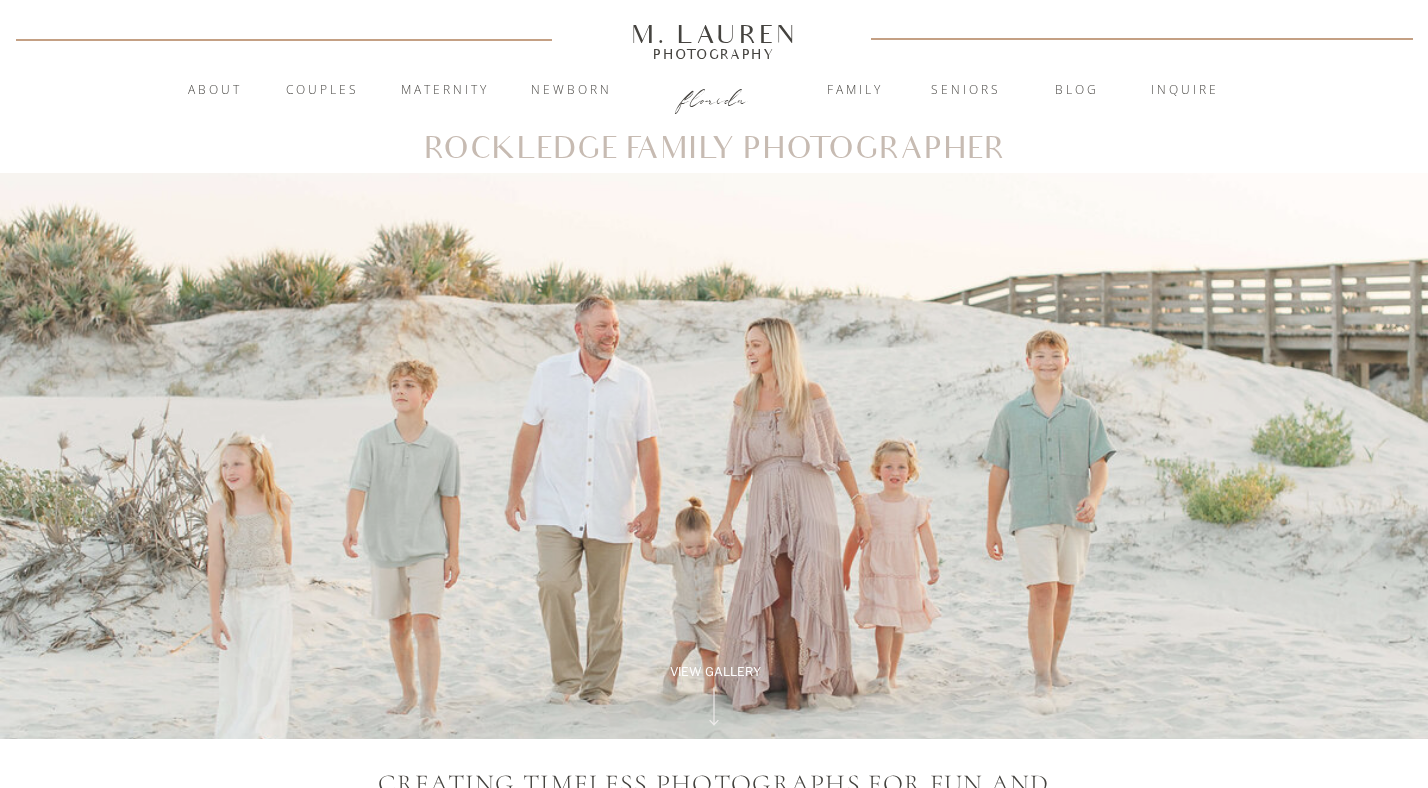 scroll, scrollTop: 0, scrollLeft: 0, axis: both 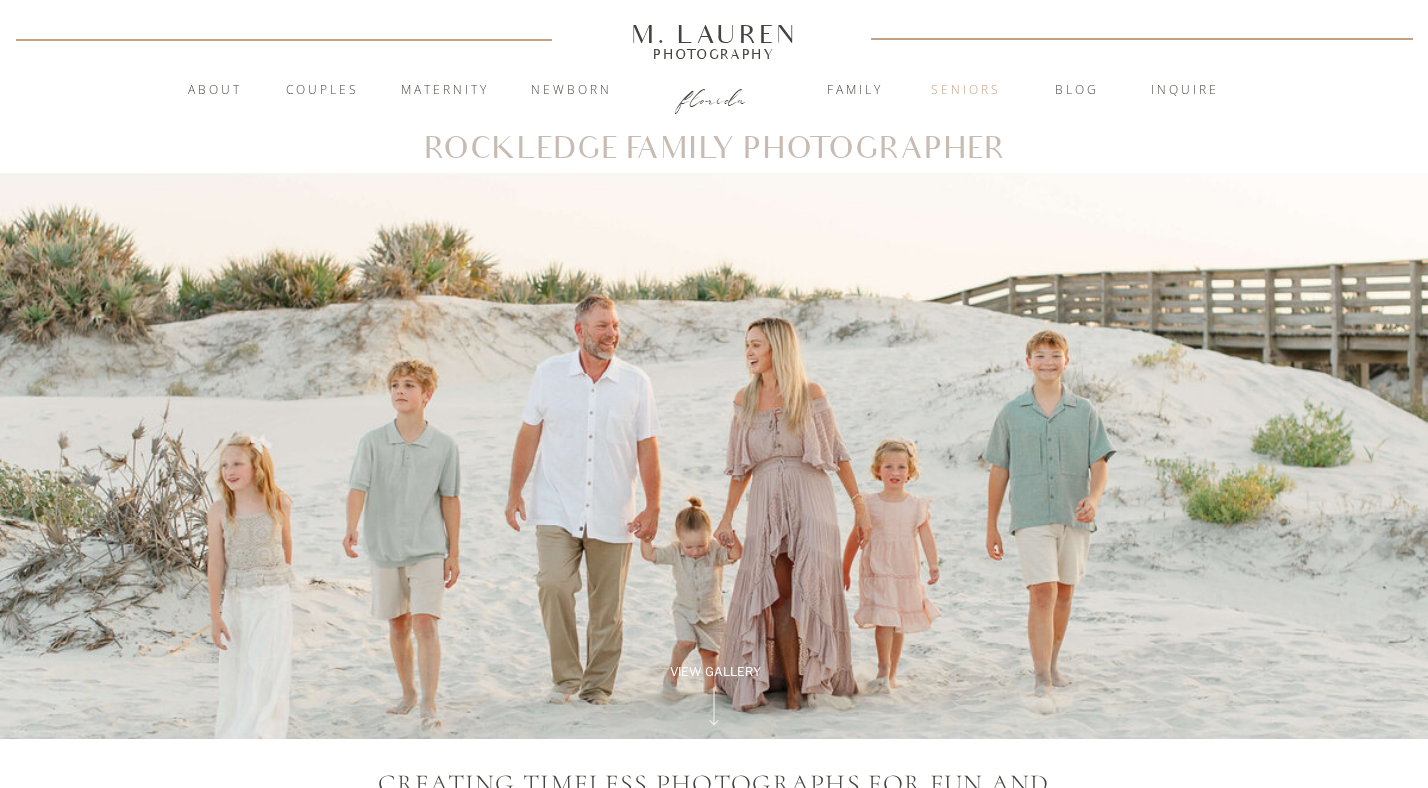 click on "Seniors" at bounding box center [966, 91] 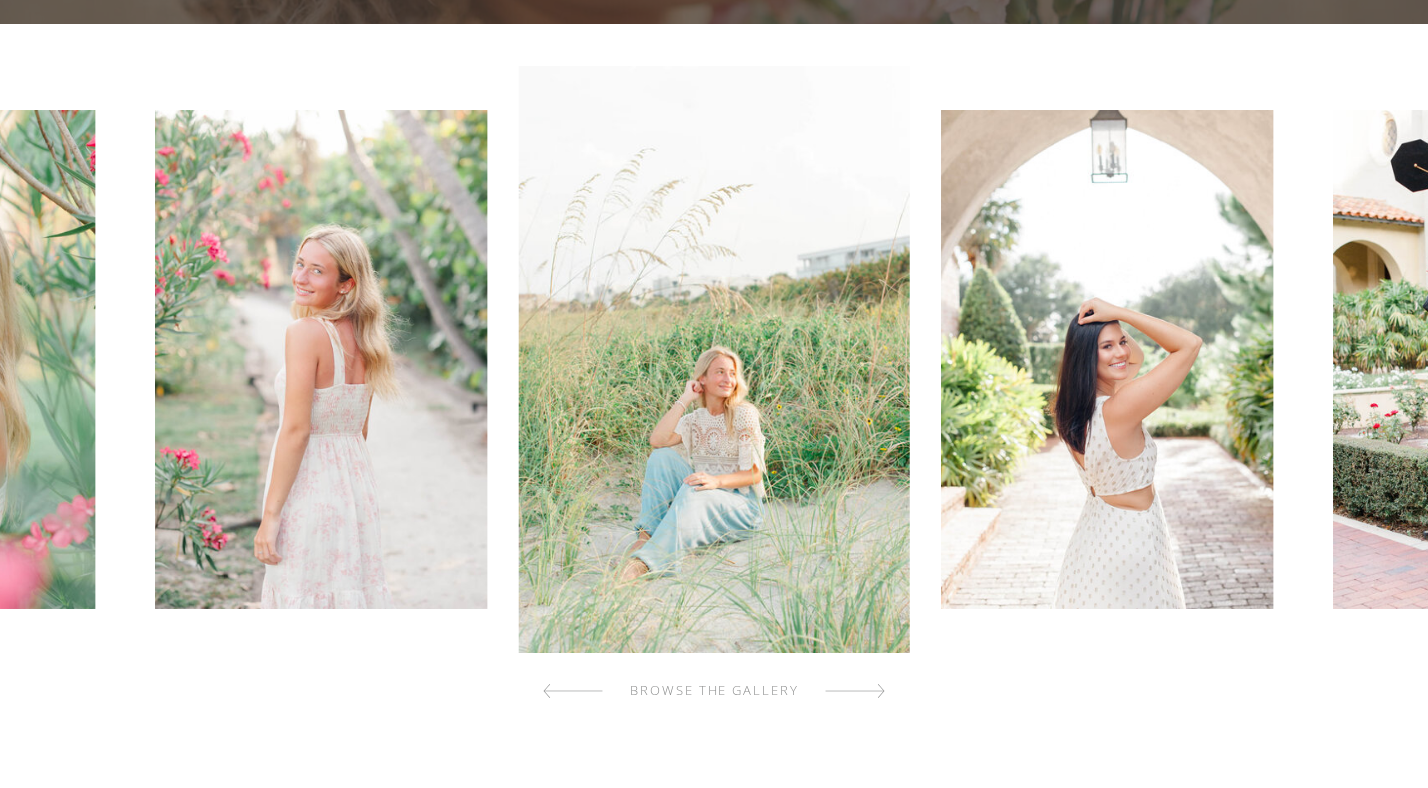 scroll, scrollTop: 586, scrollLeft: 0, axis: vertical 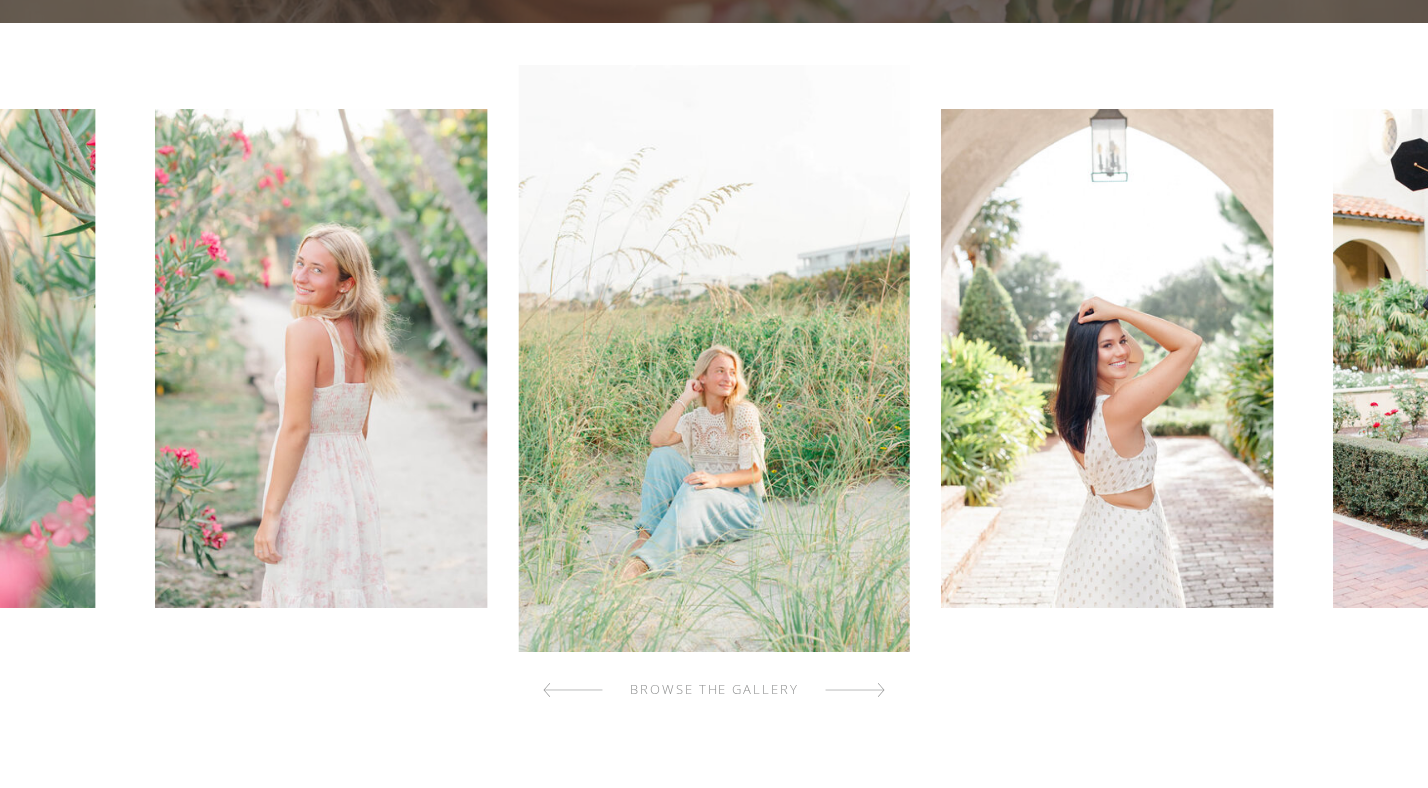 click at bounding box center (855, 690) 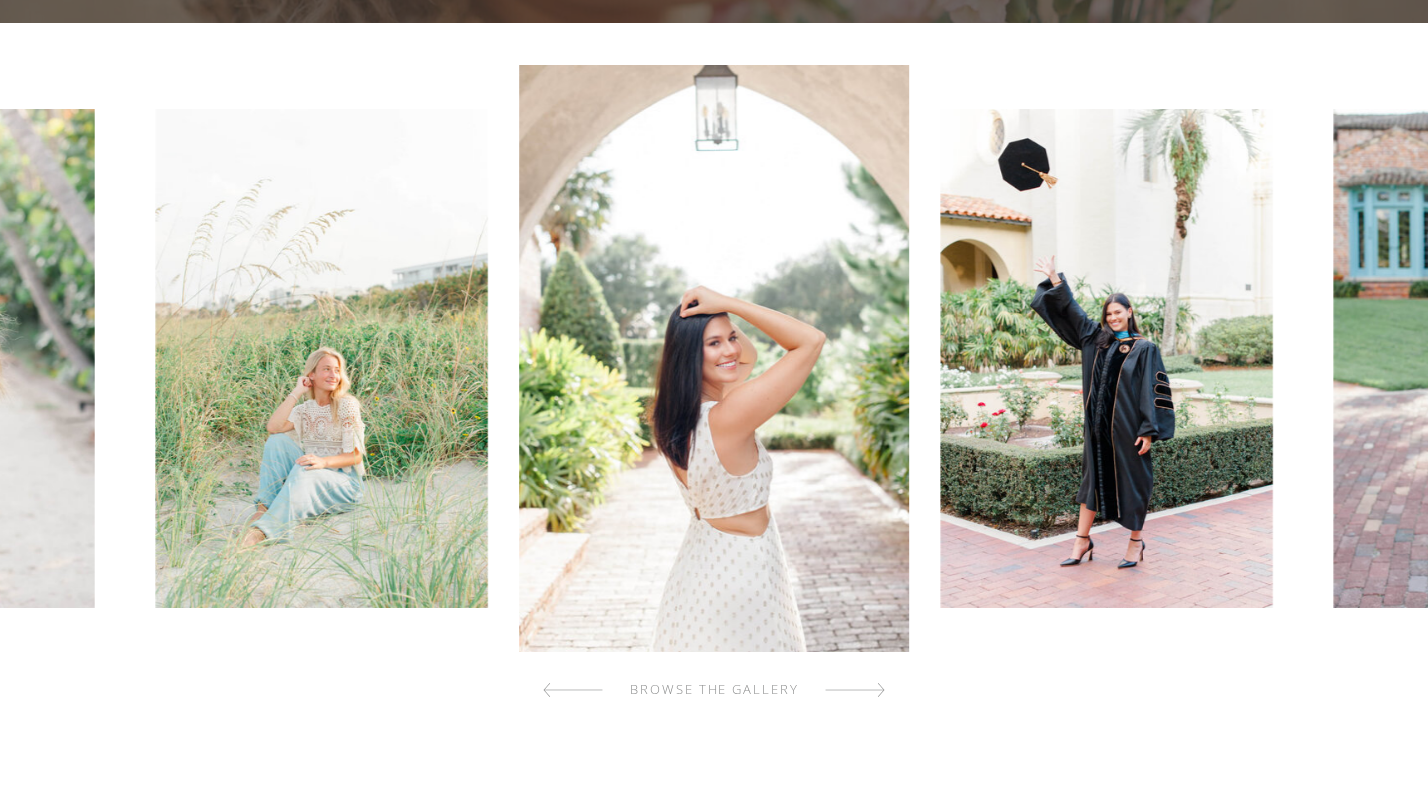 click at bounding box center (855, 690) 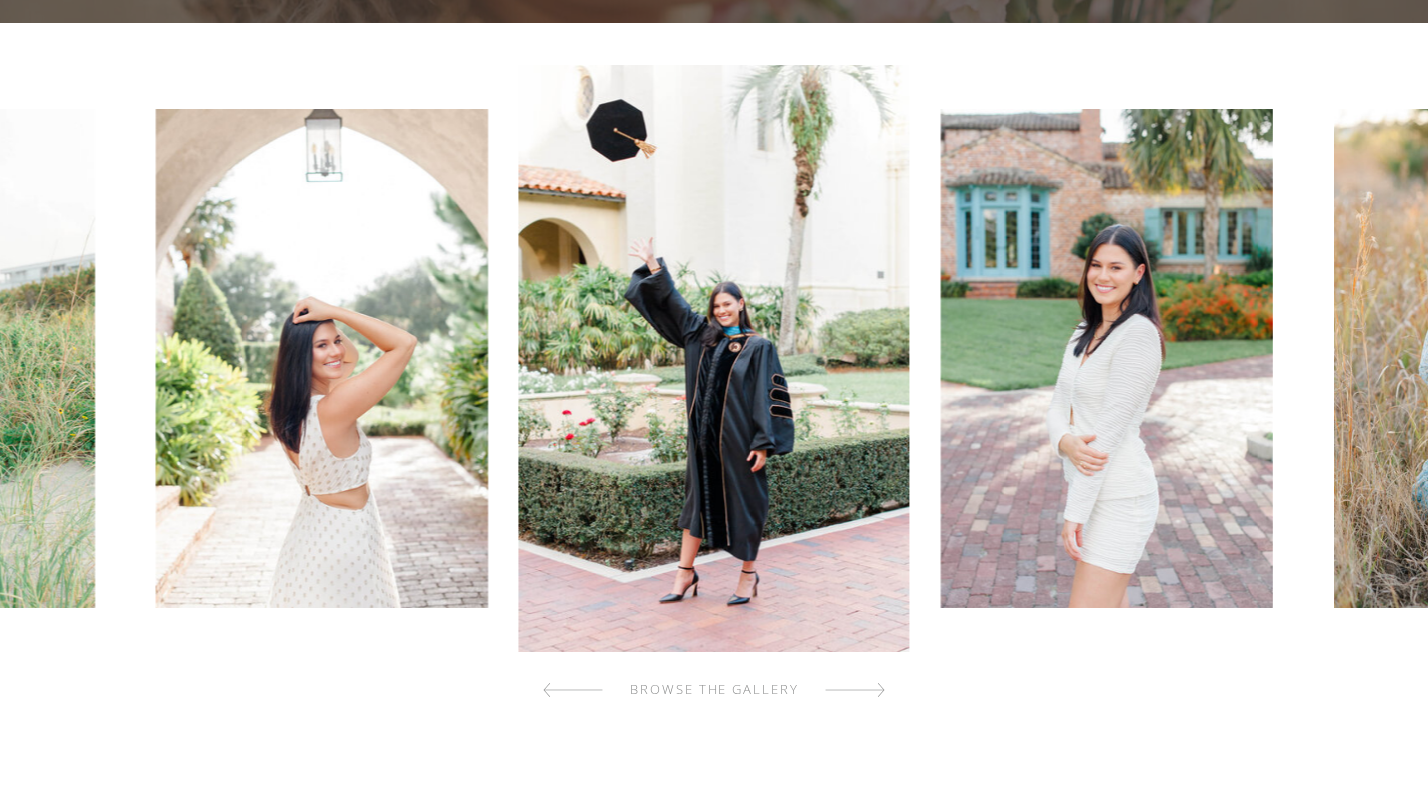 click at bounding box center (855, 690) 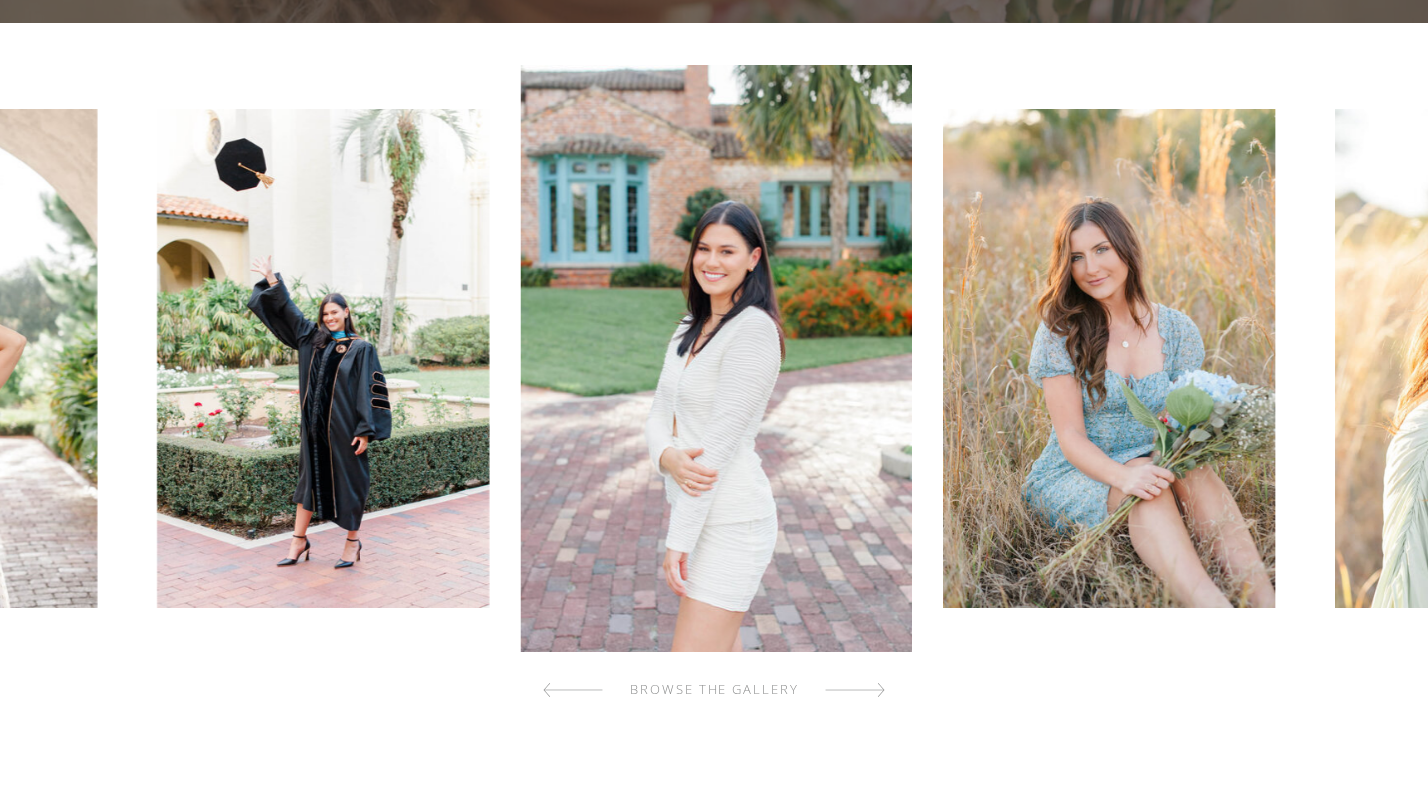 click at bounding box center [855, 690] 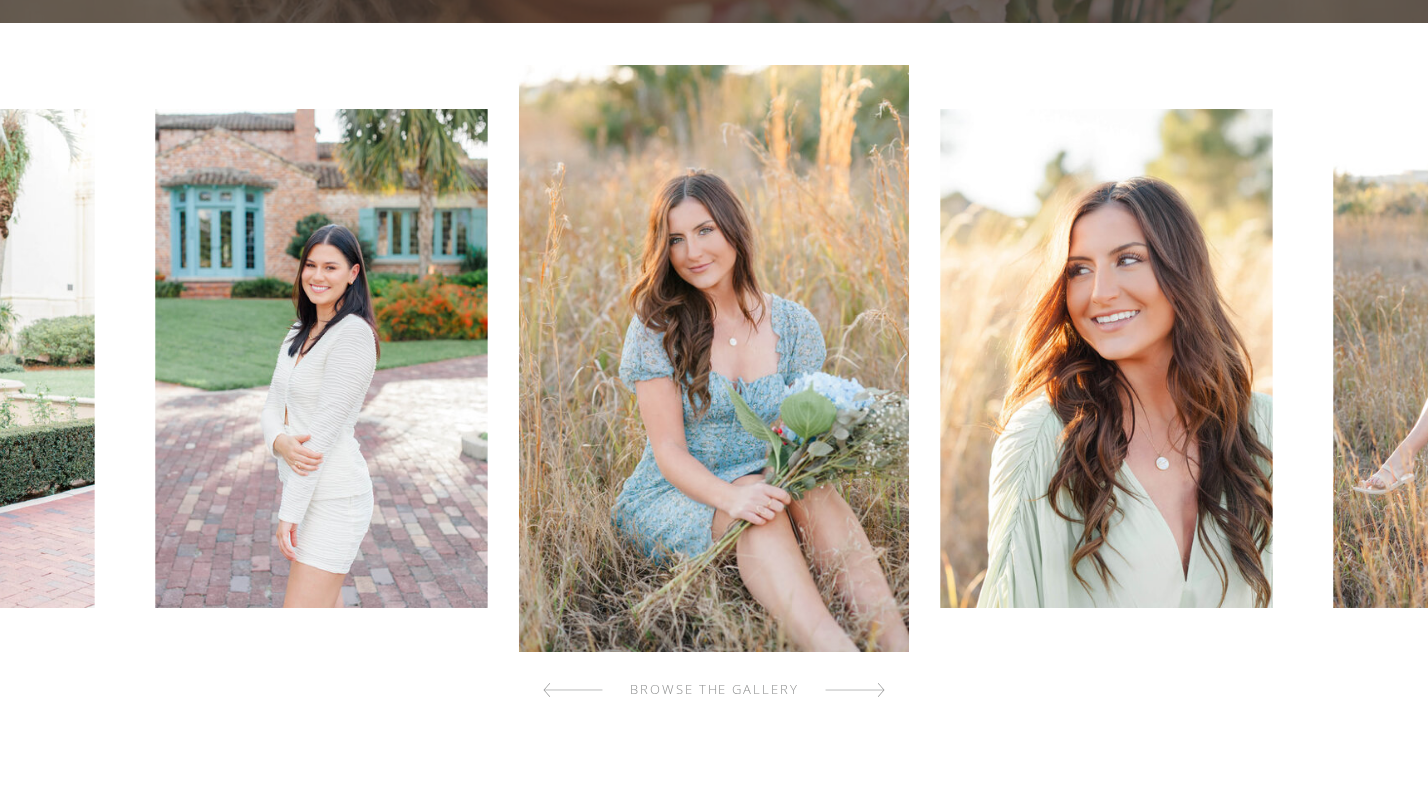 click at bounding box center (855, 690) 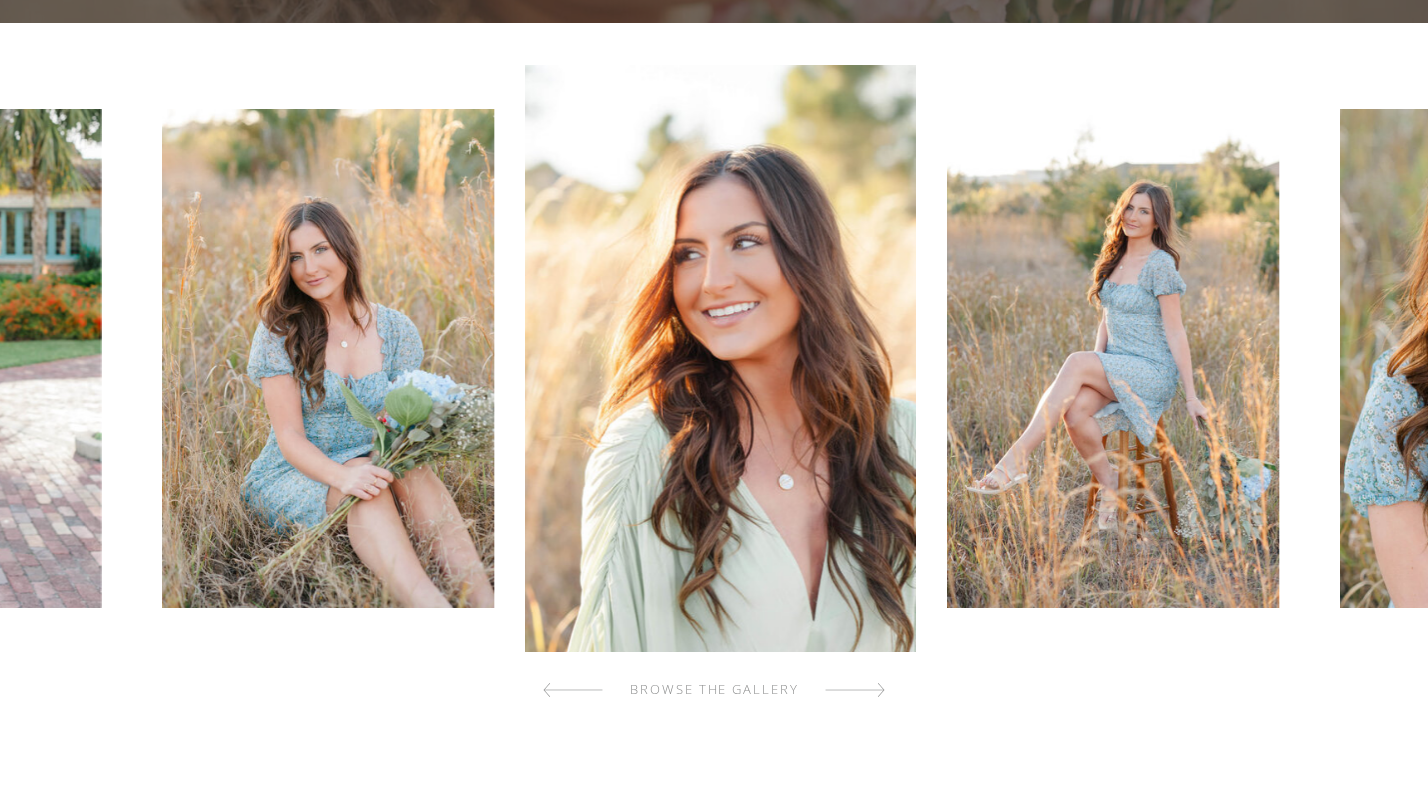 click at bounding box center (855, 690) 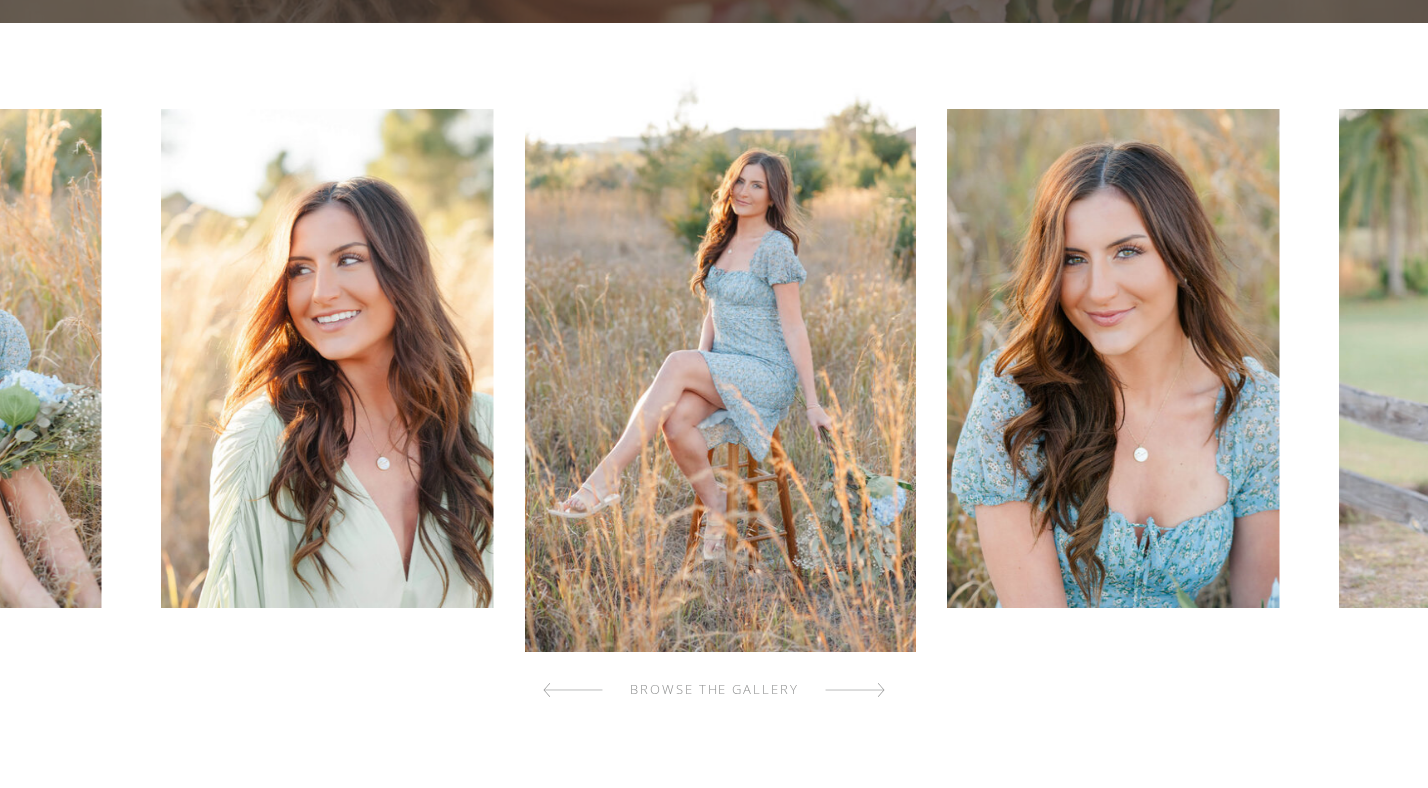 click at bounding box center (855, 690) 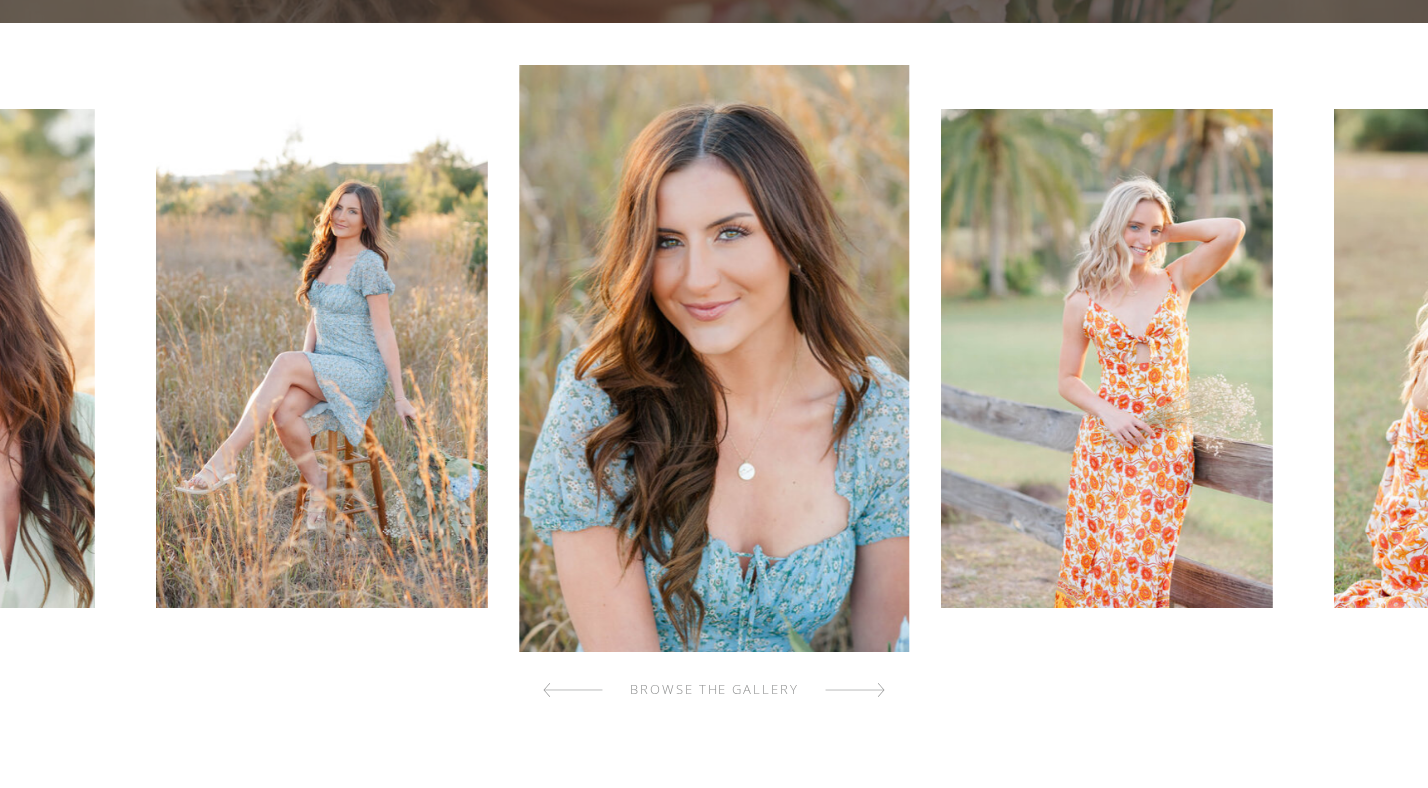 click at bounding box center (855, 690) 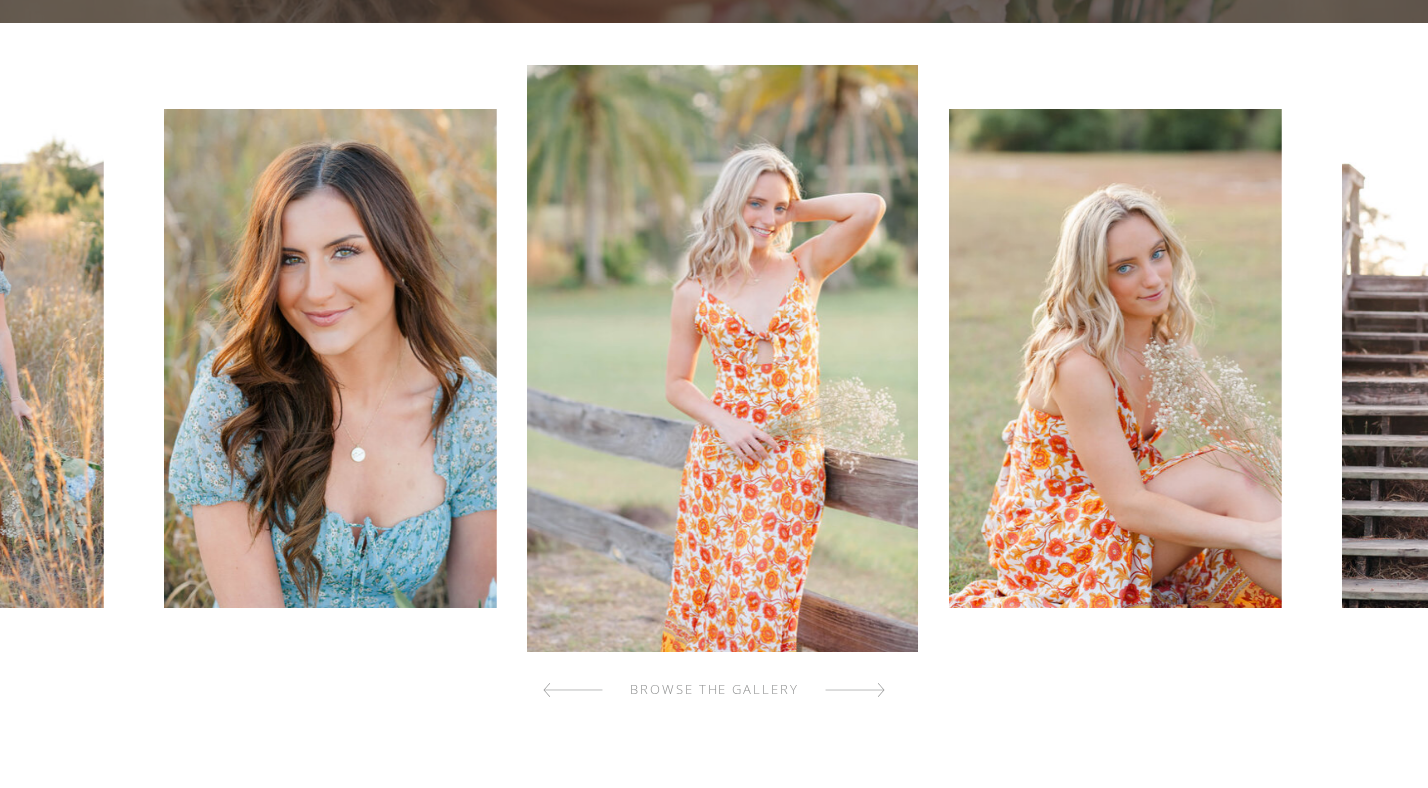 click at bounding box center [855, 690] 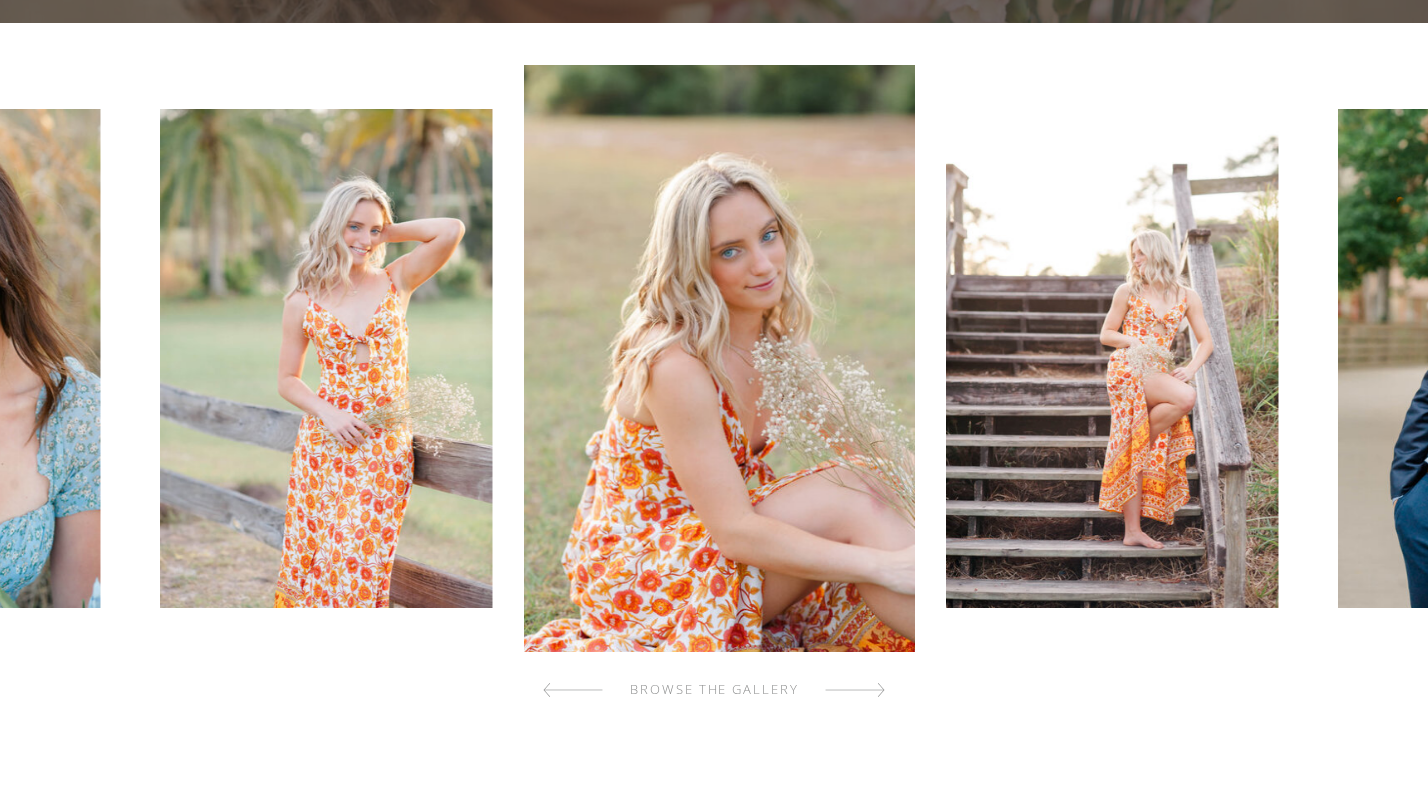 click at bounding box center [855, 690] 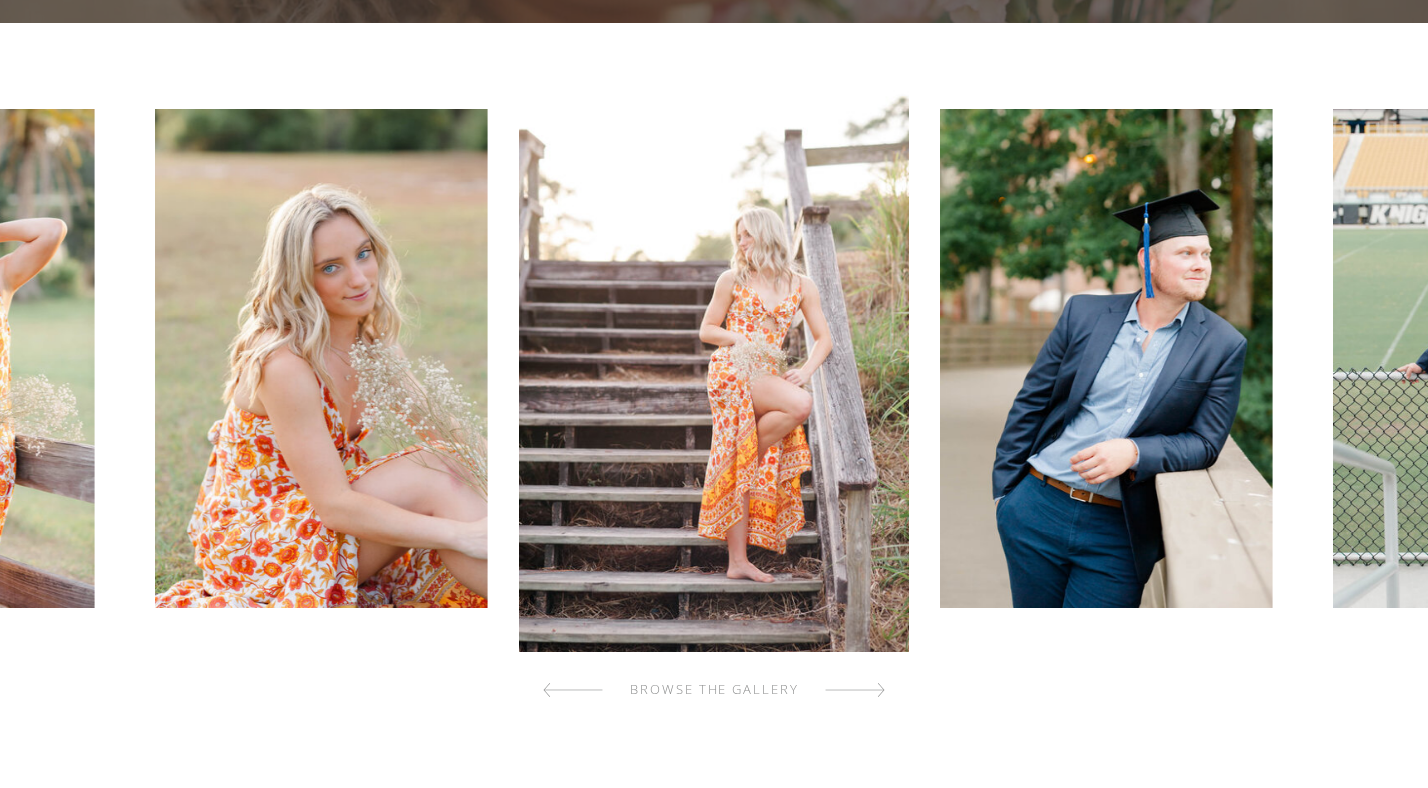 click at bounding box center (855, 690) 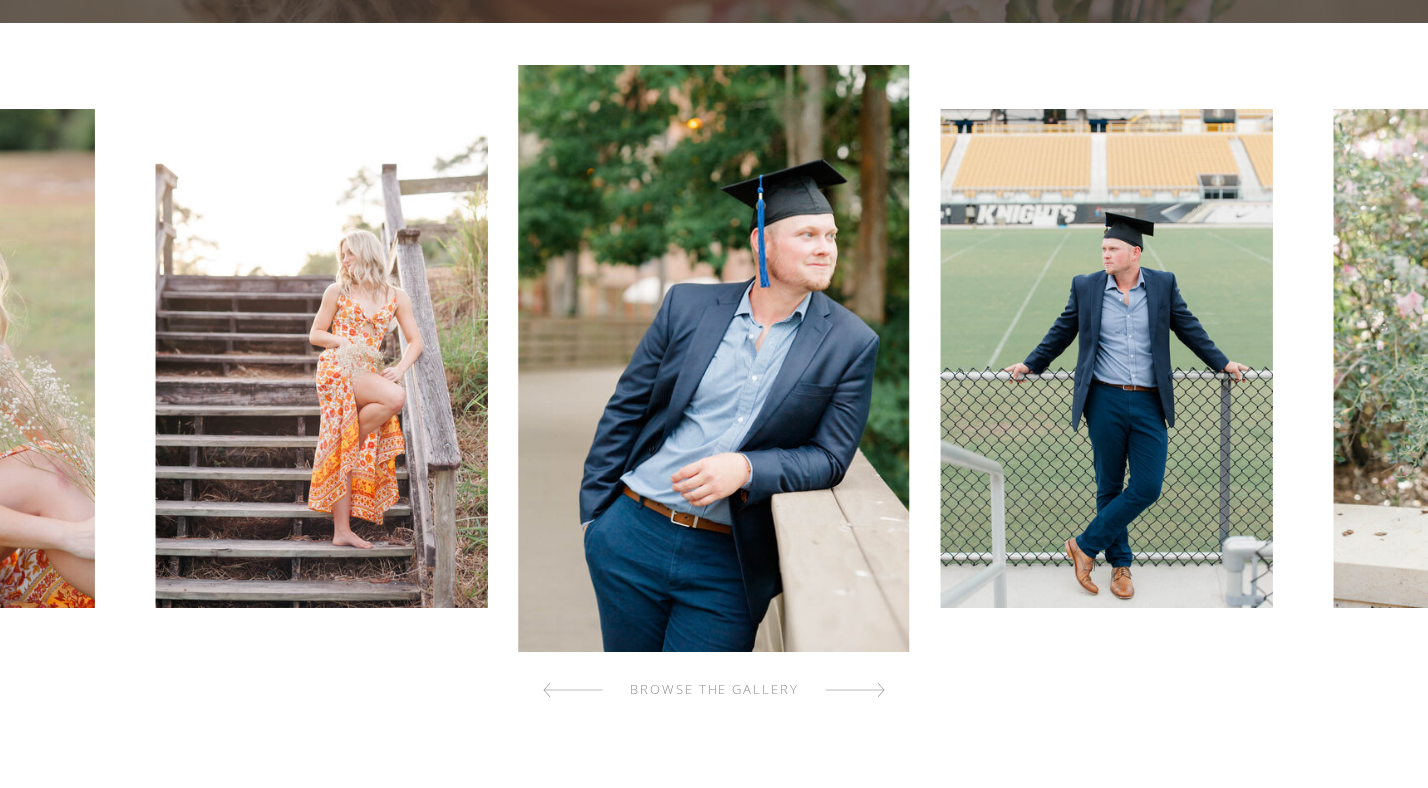 click at bounding box center [855, 690] 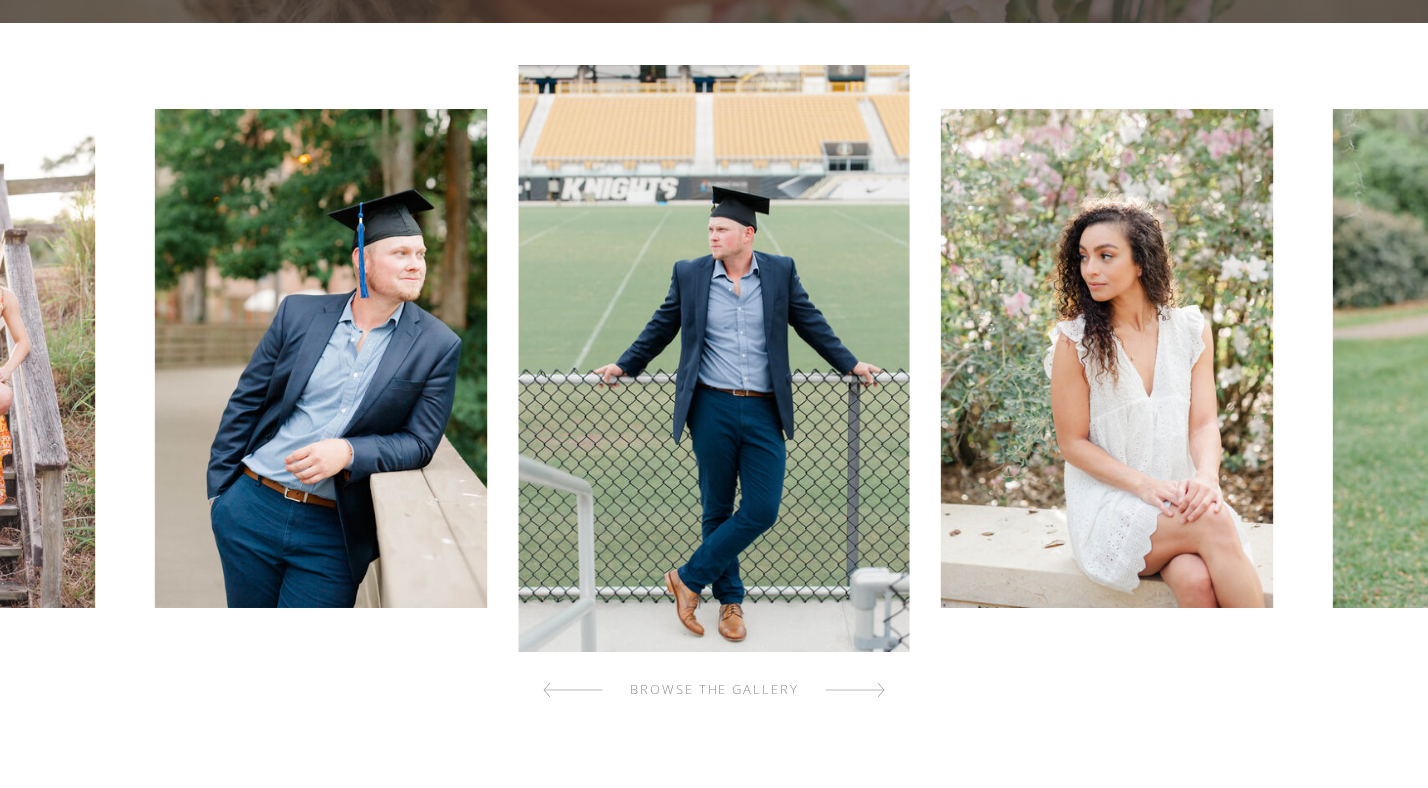 click at bounding box center (855, 690) 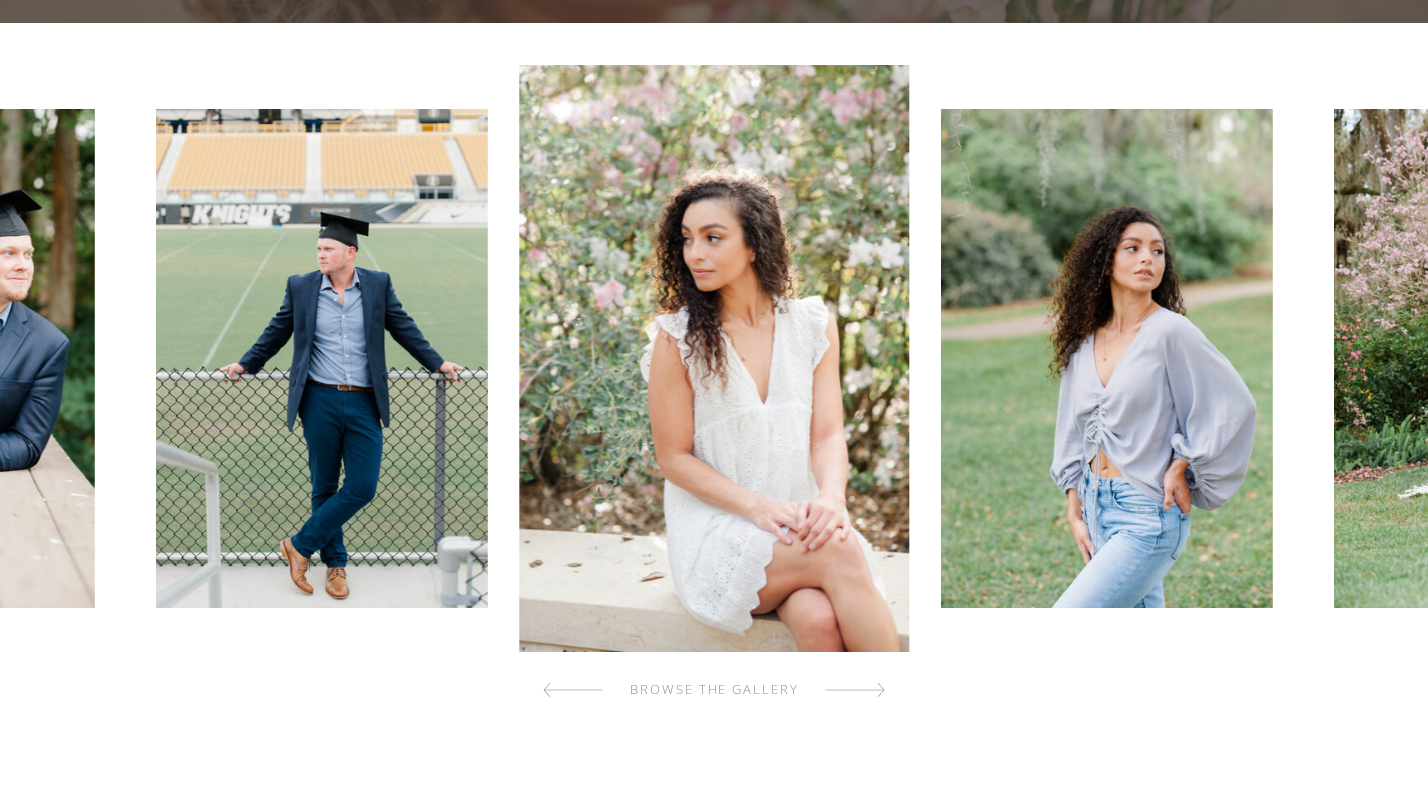 click at bounding box center [855, 690] 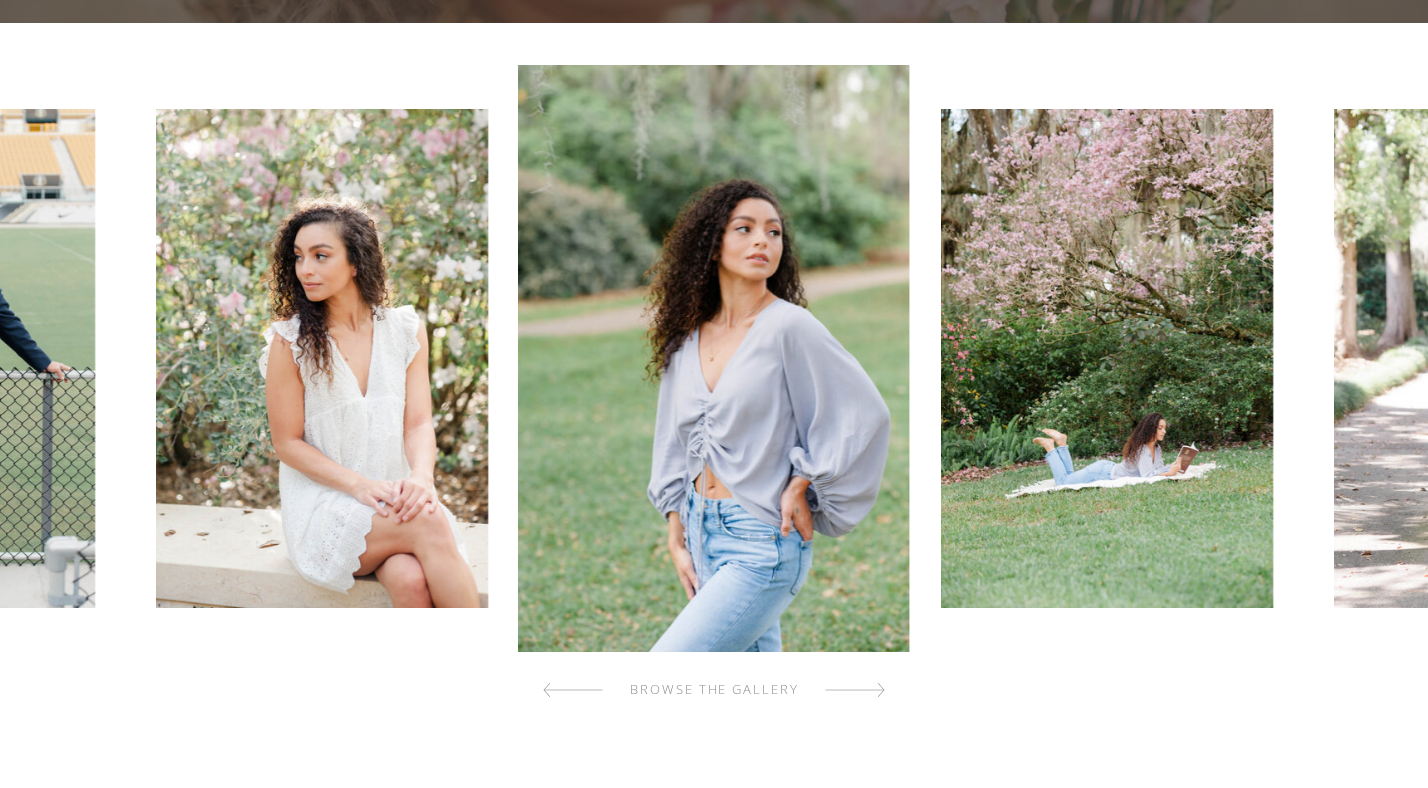 click at bounding box center (855, 690) 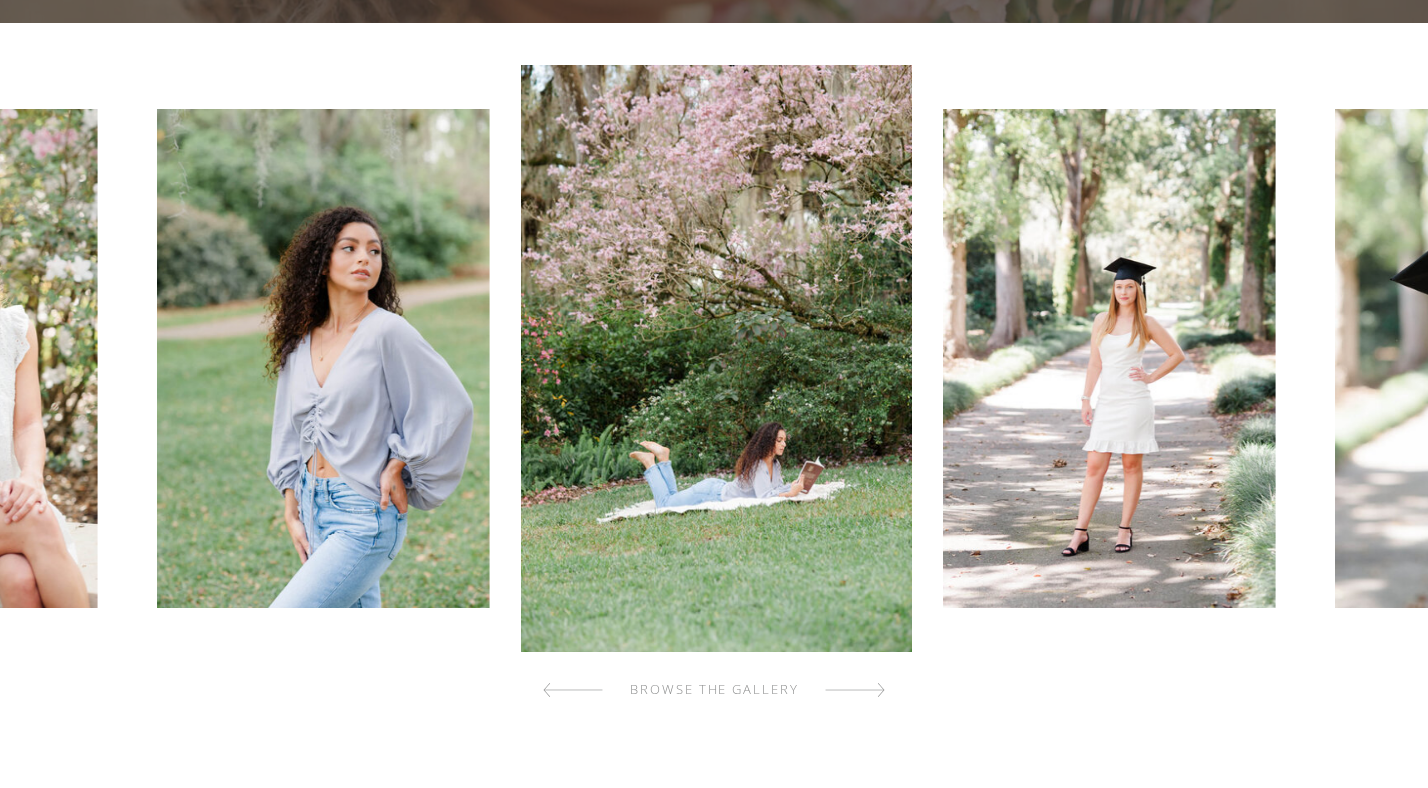 click at bounding box center (855, 690) 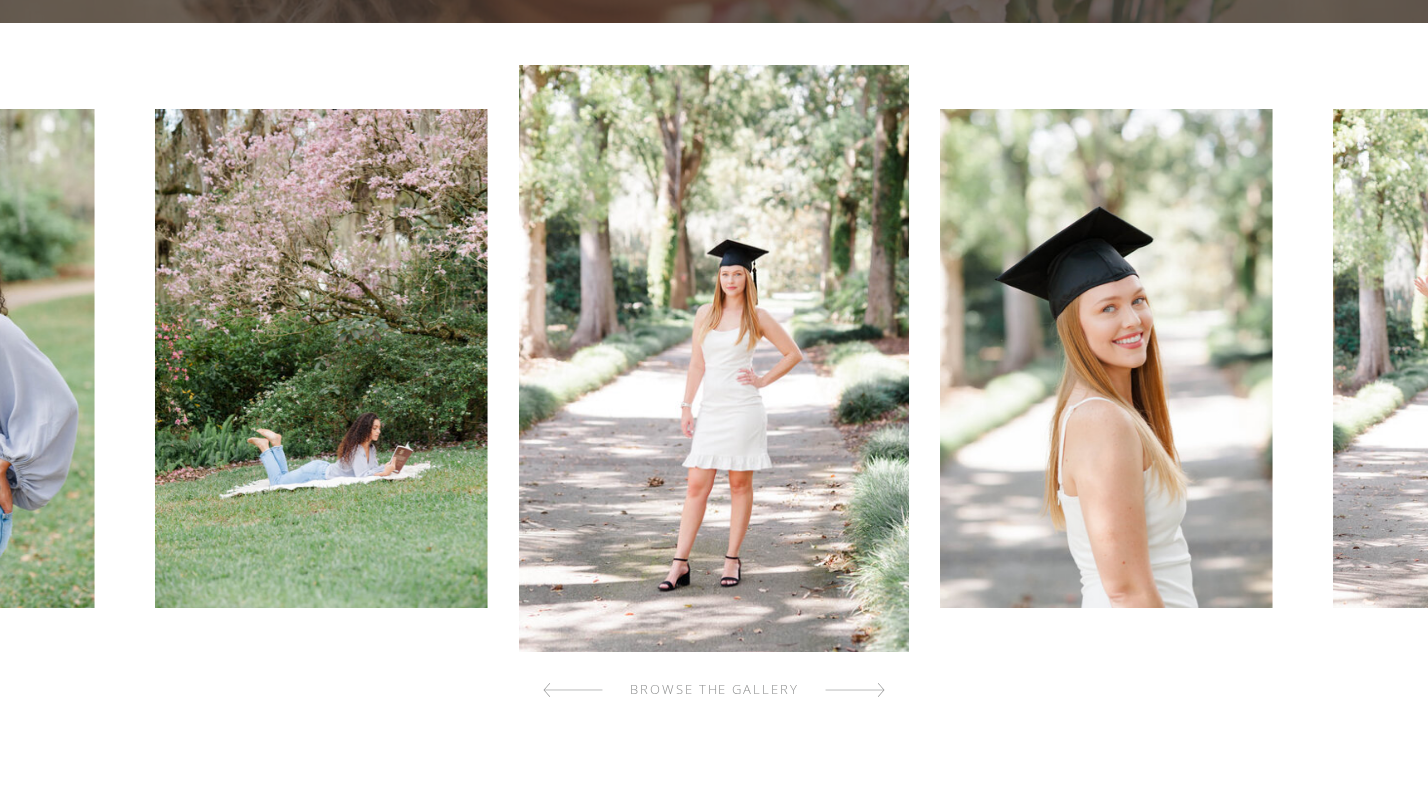 click at bounding box center (855, 690) 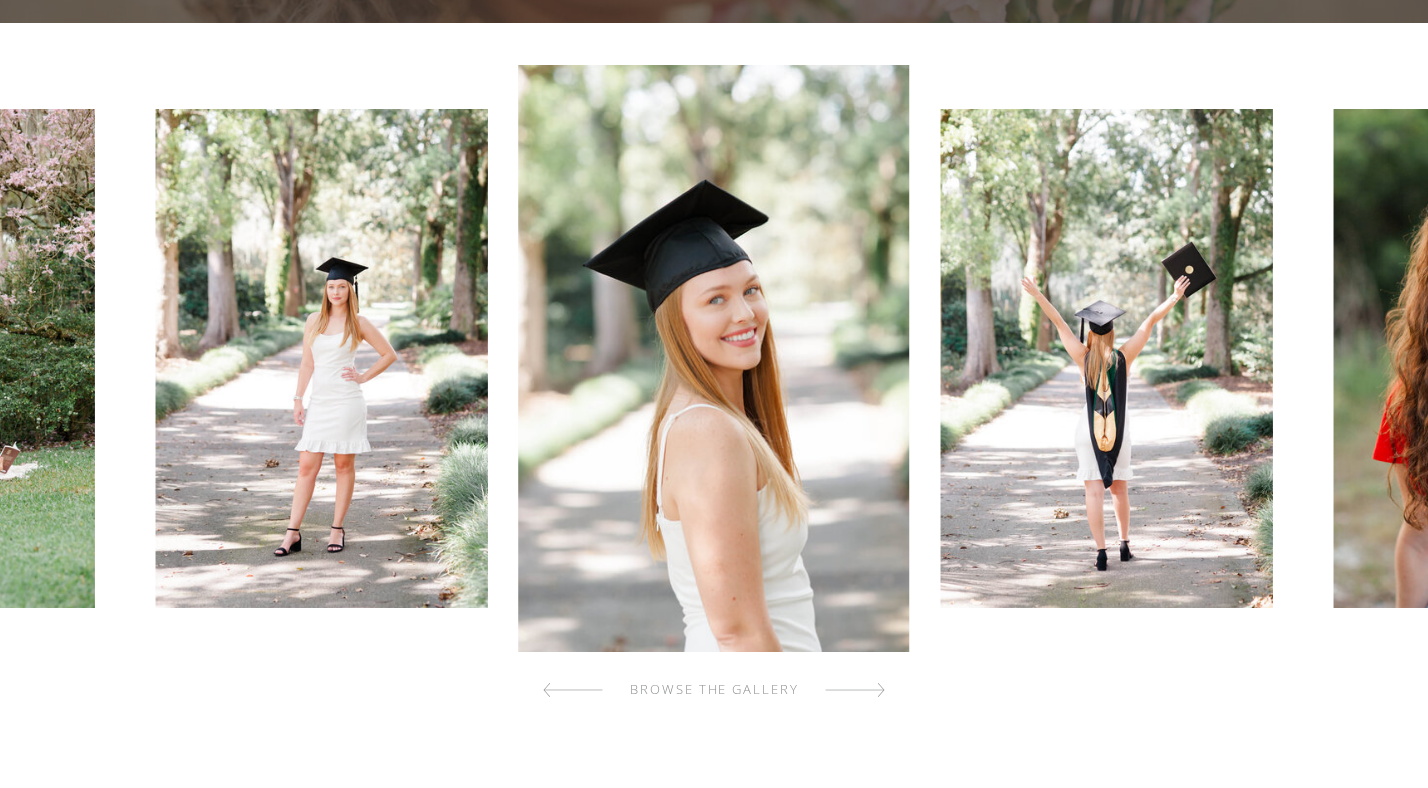 click at bounding box center (855, 690) 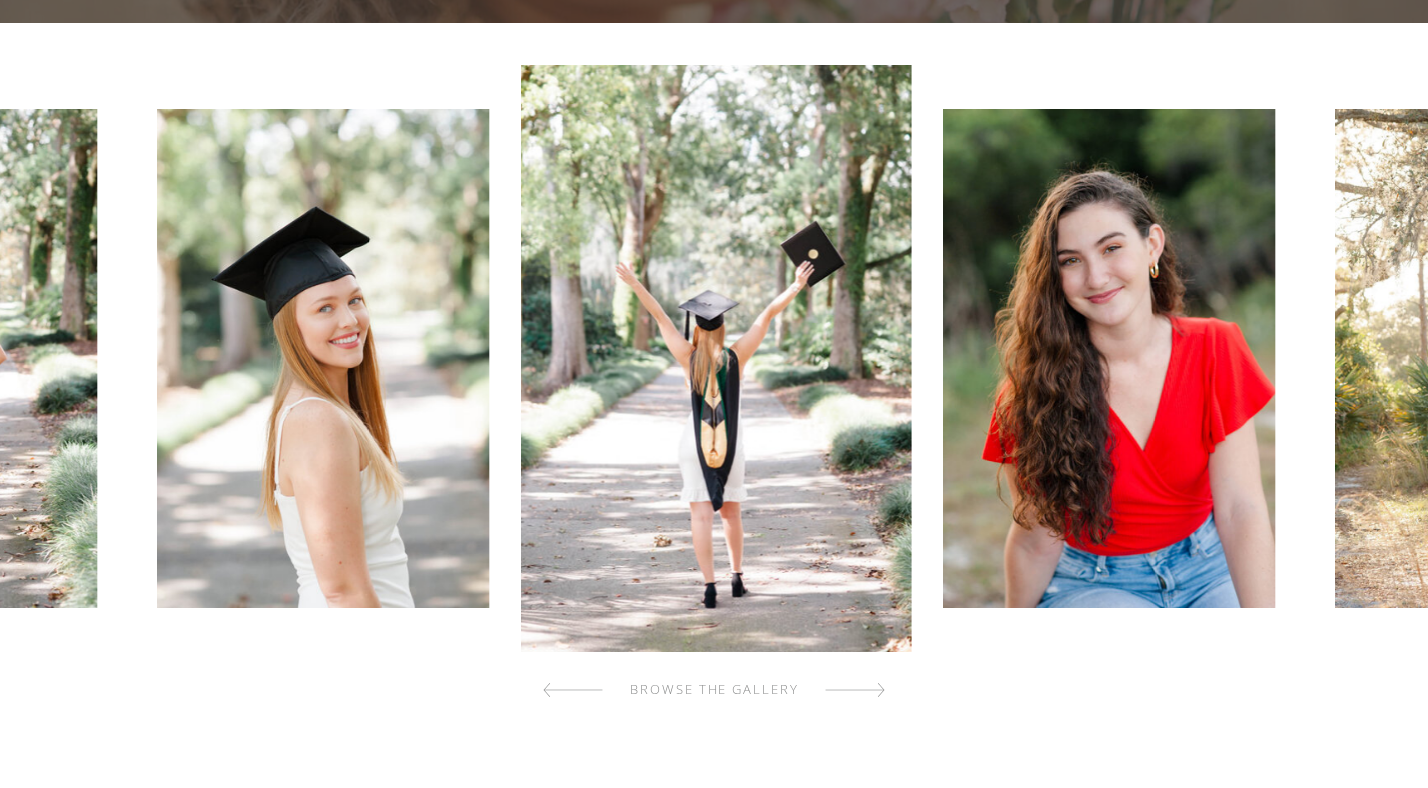 click at bounding box center [855, 690] 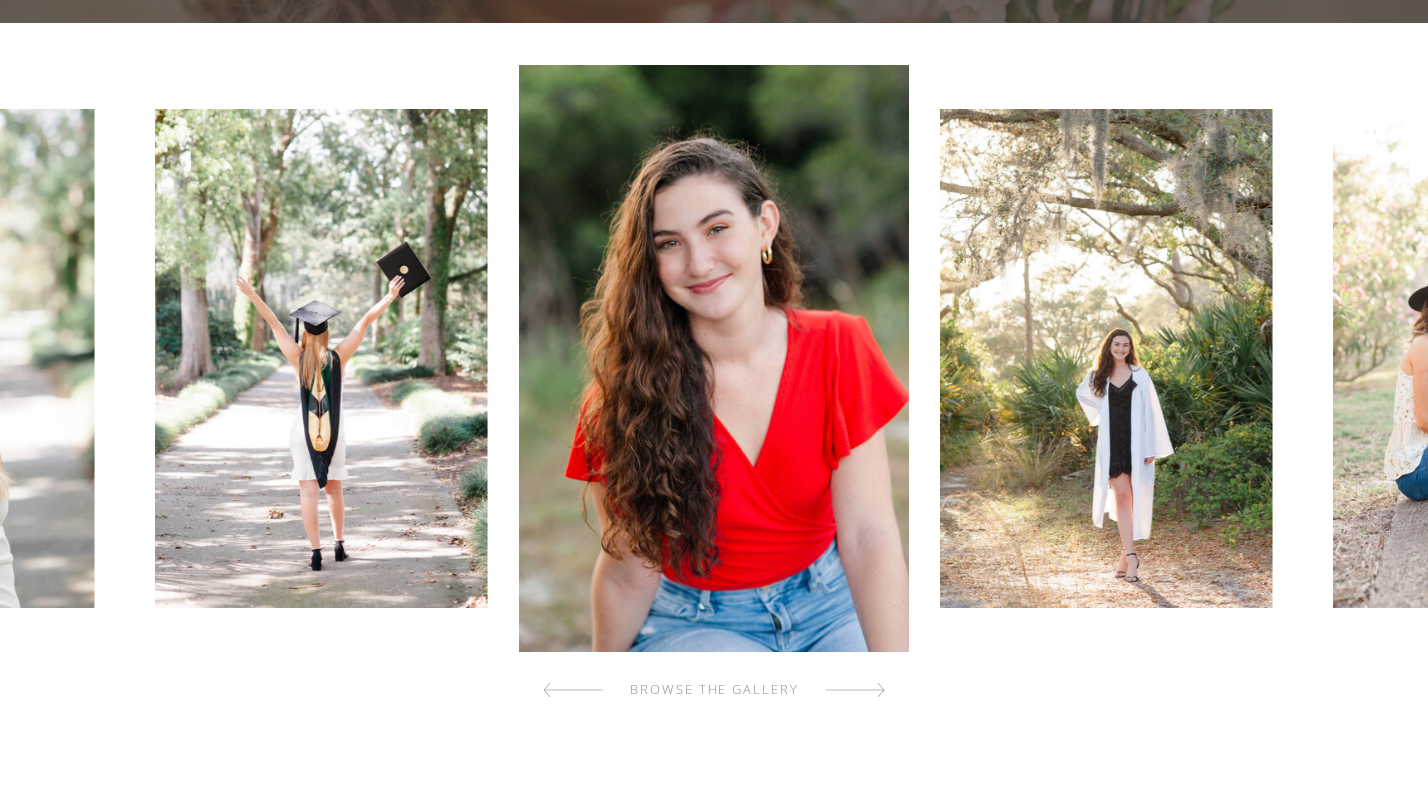 click at bounding box center [855, 690] 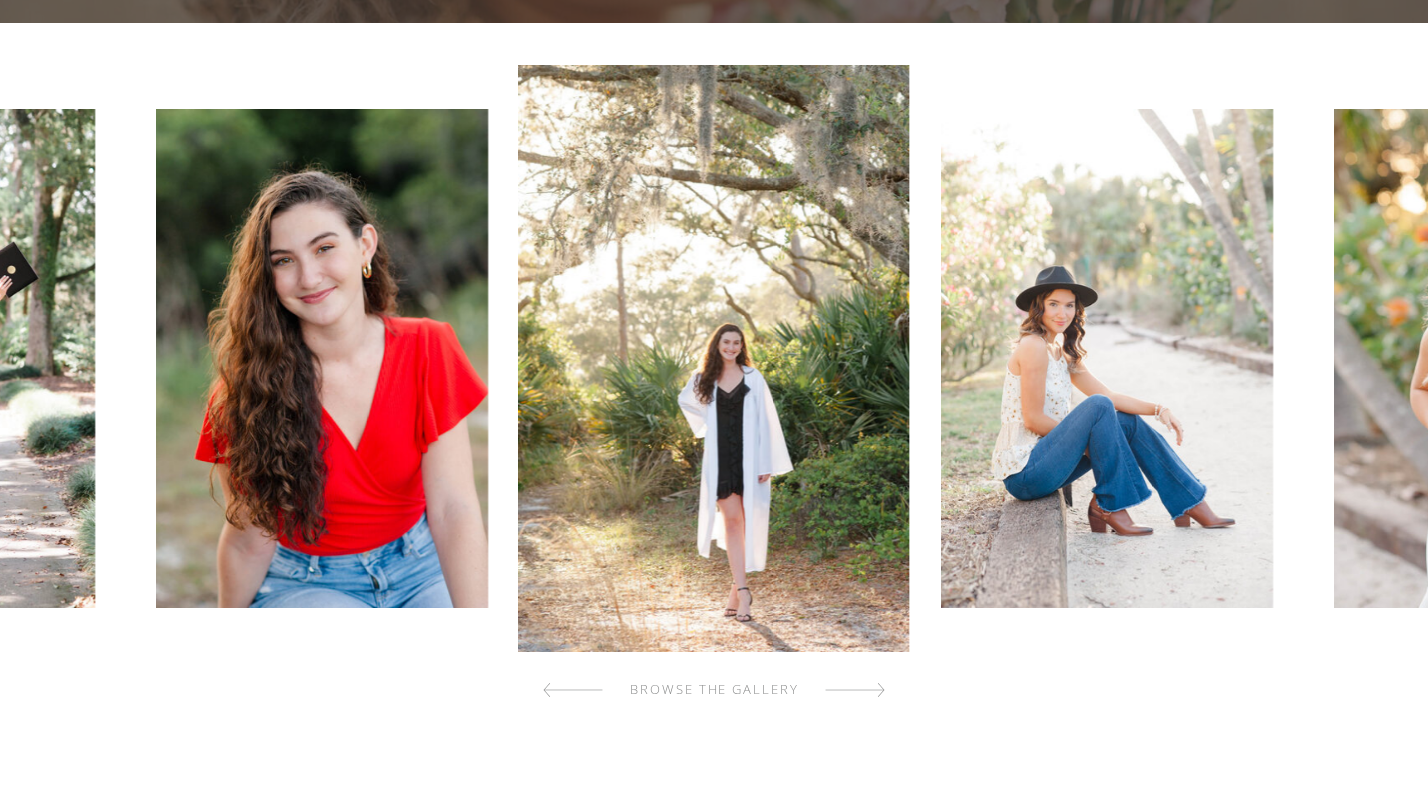 click at bounding box center [855, 690] 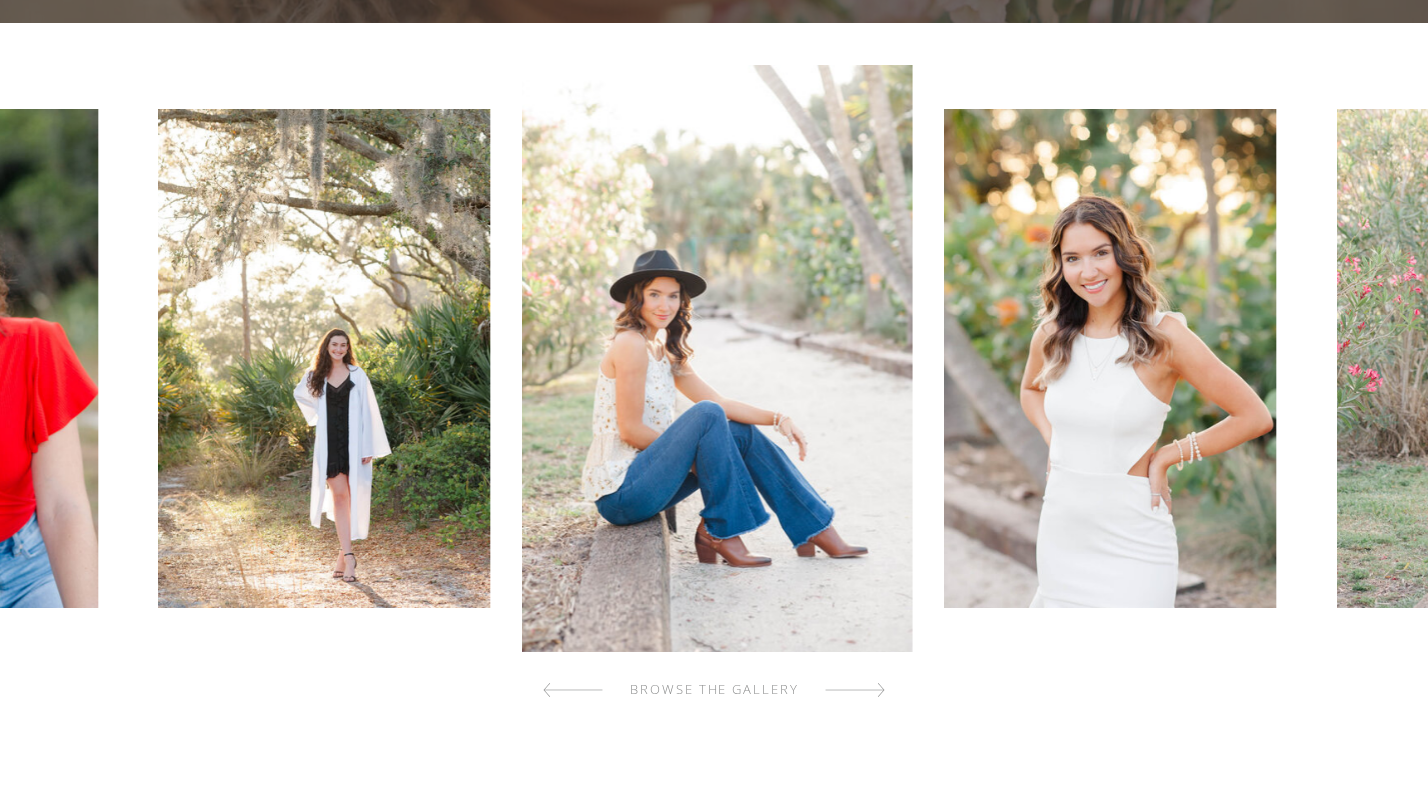 click at bounding box center [855, 690] 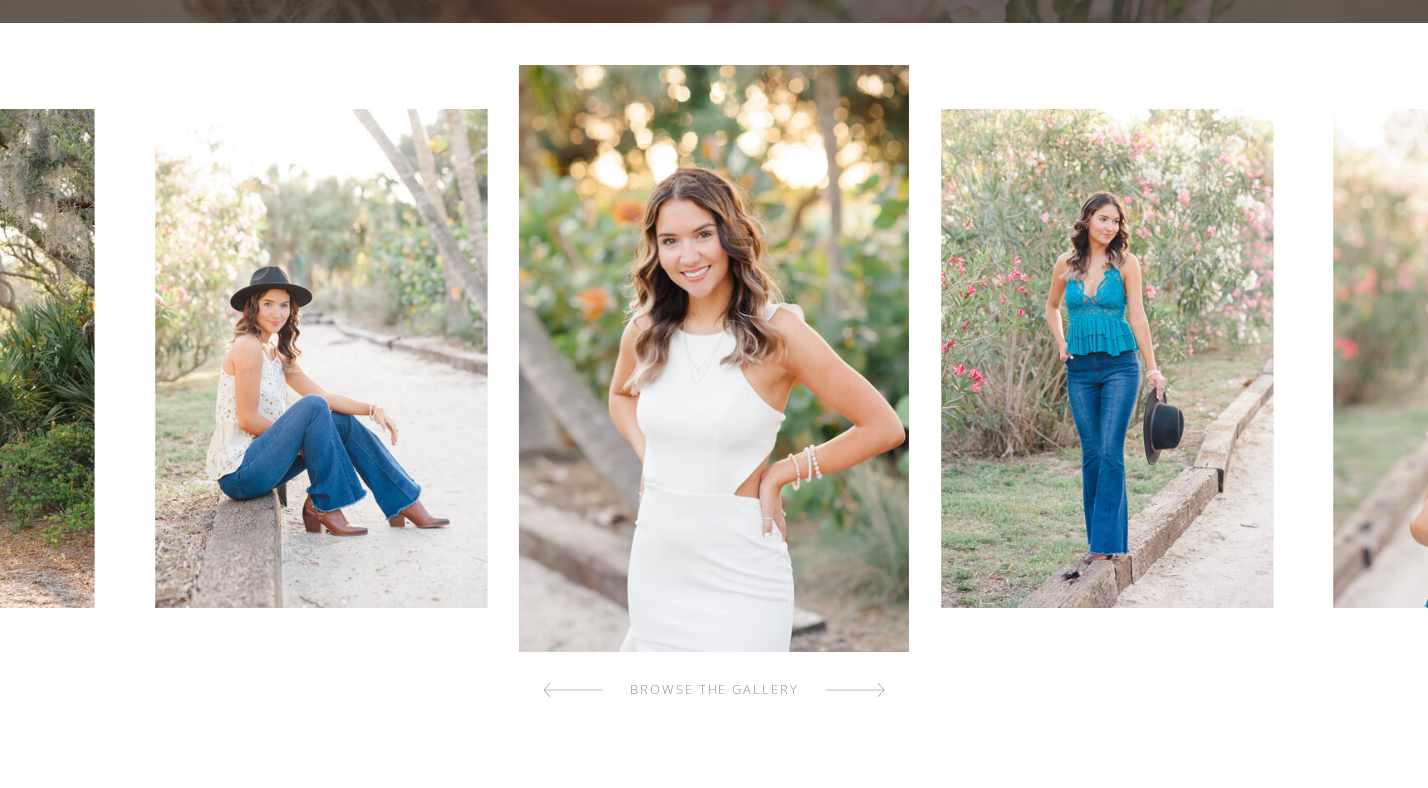 click at bounding box center (855, 690) 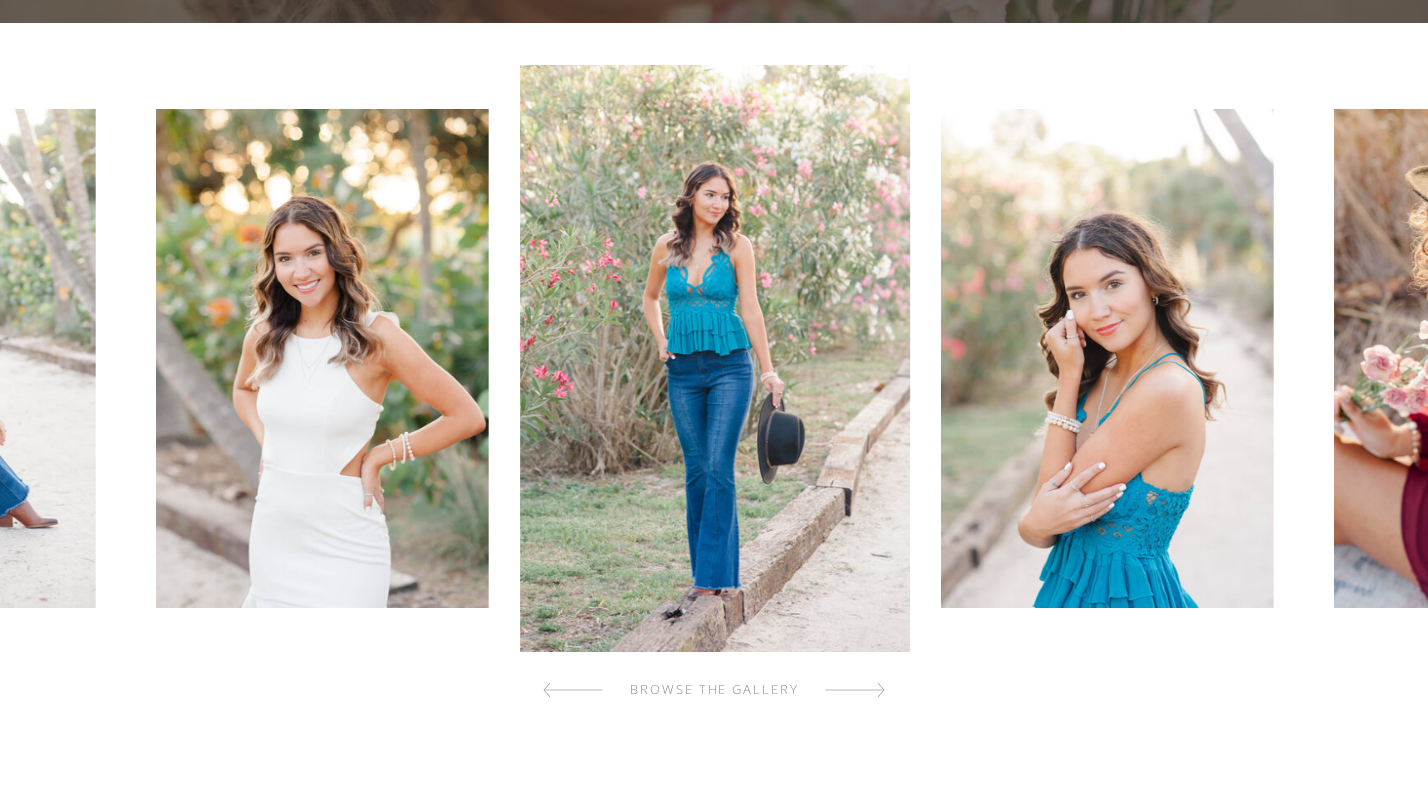 click at bounding box center (855, 690) 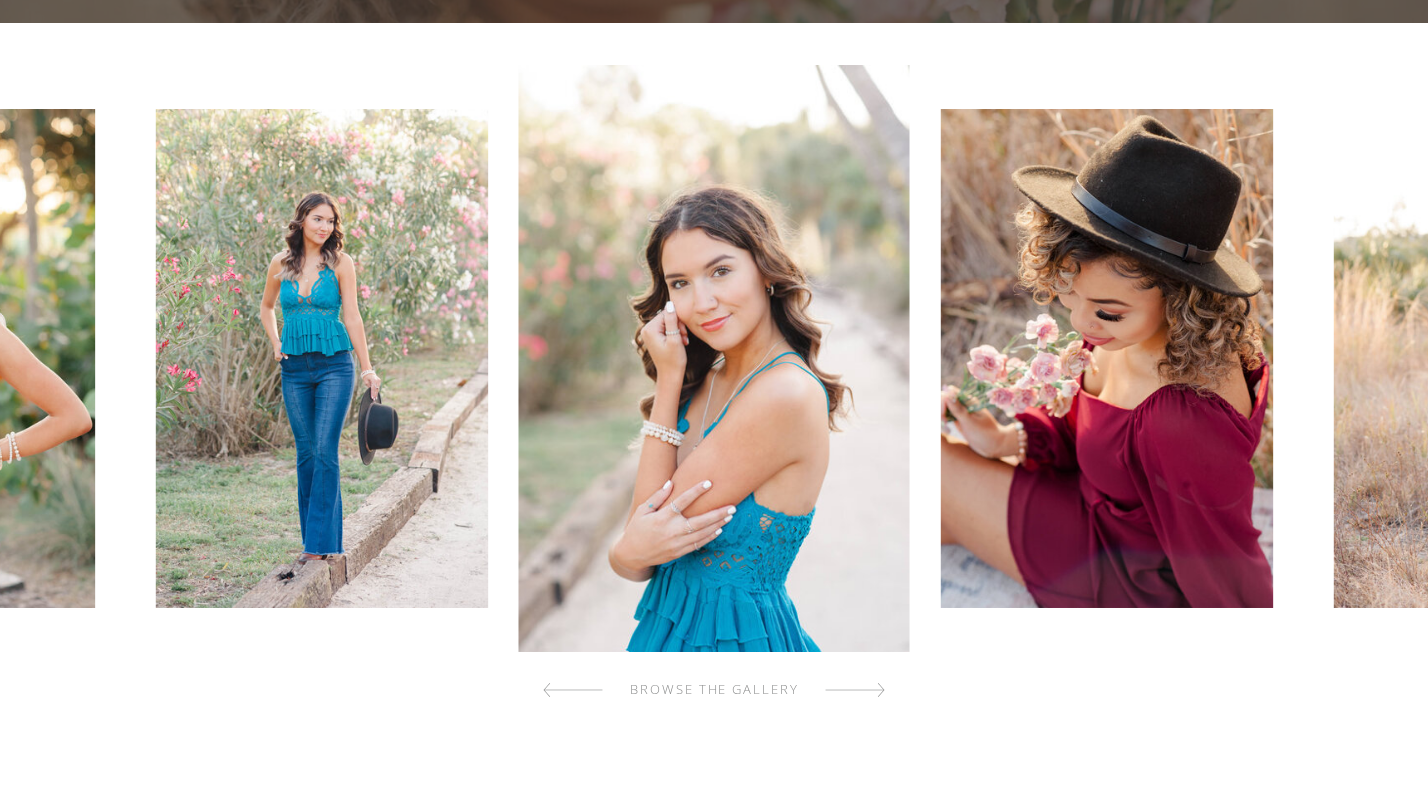 click at bounding box center [855, 690] 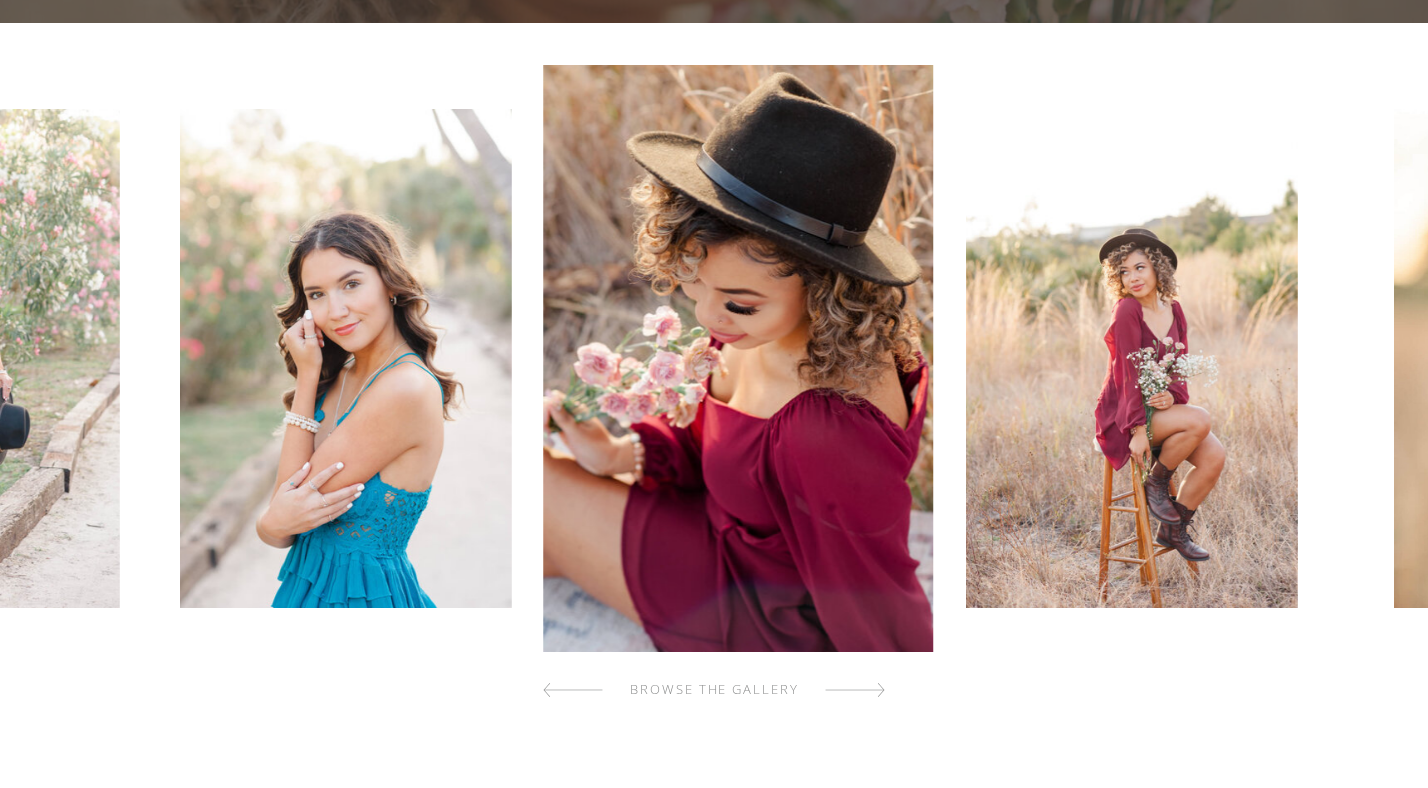 click at bounding box center (855, 690) 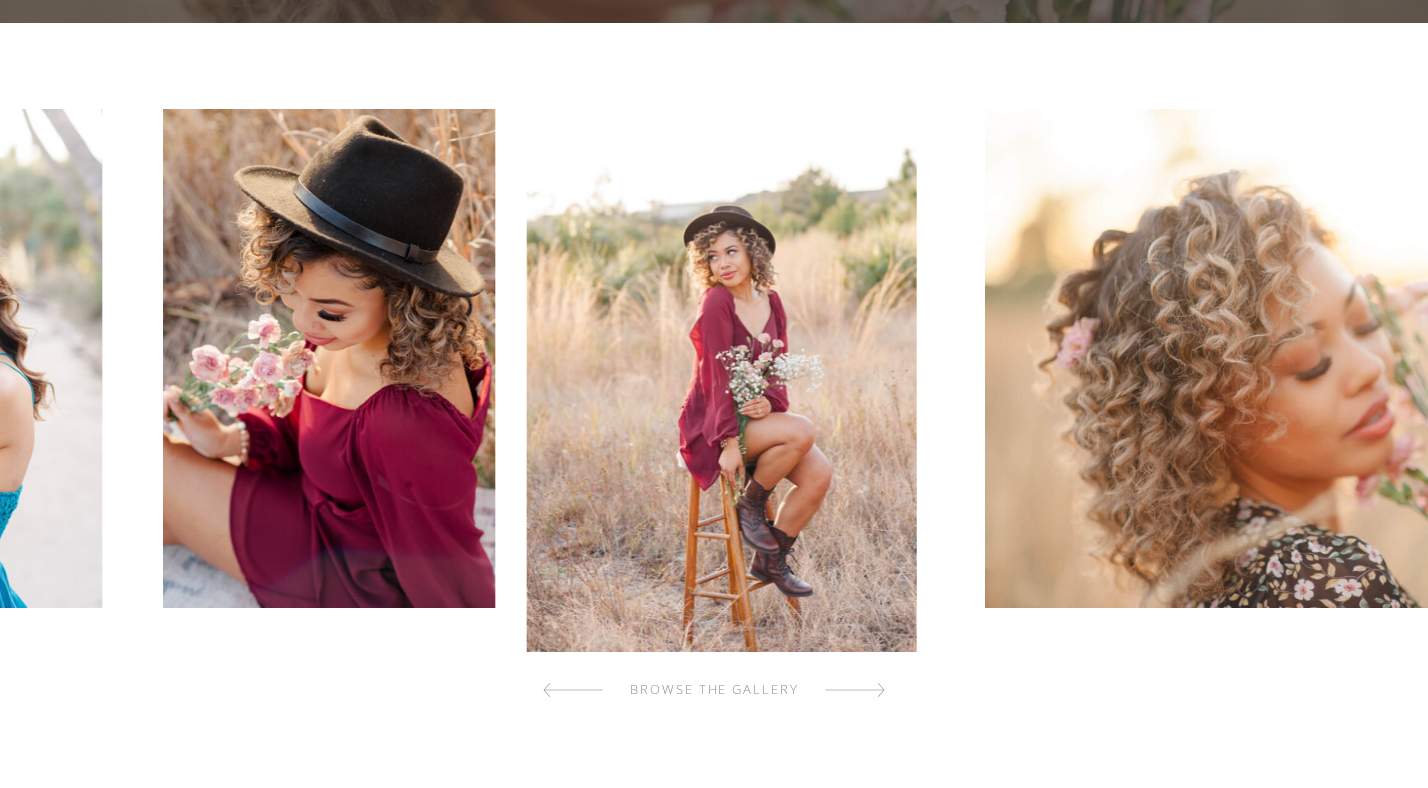 click at bounding box center (855, 690) 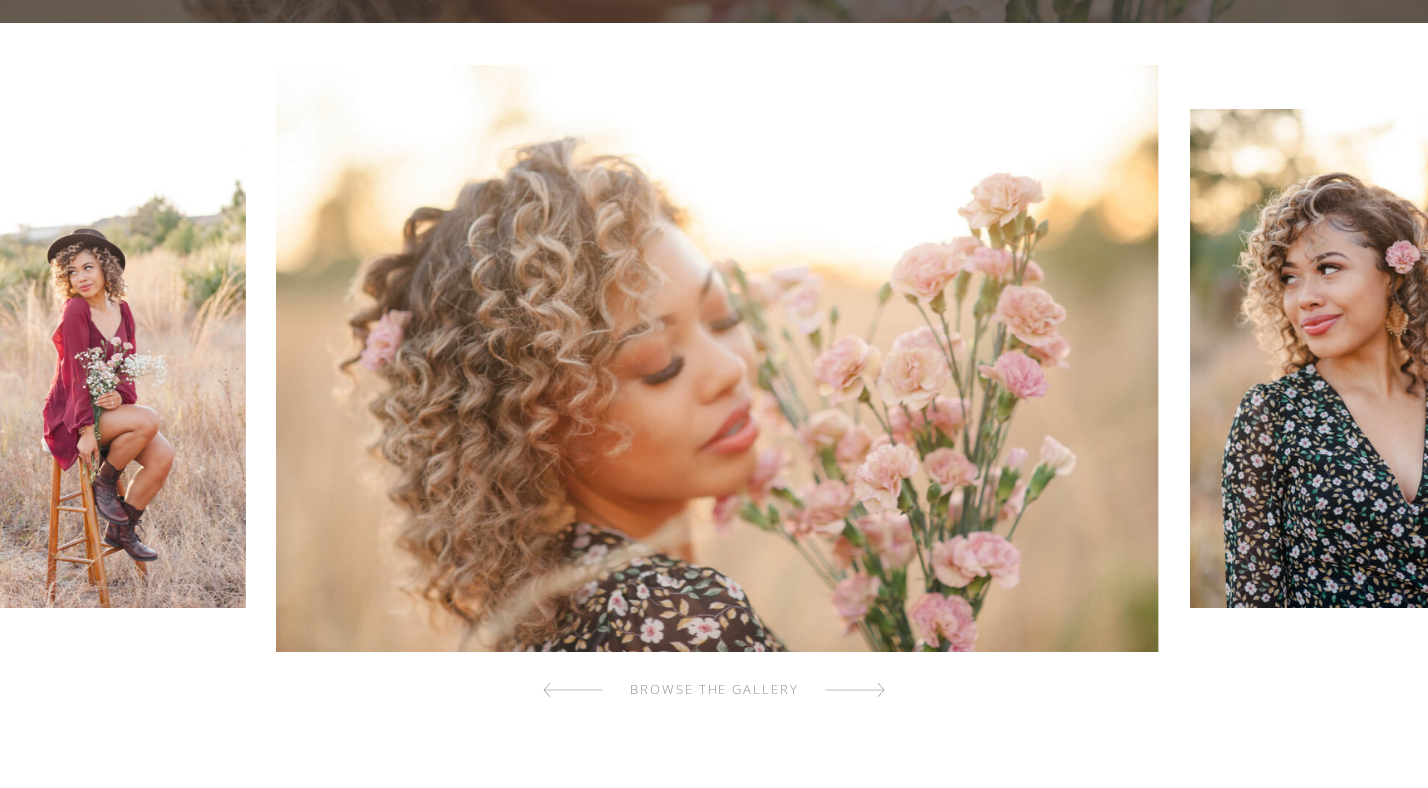 click at bounding box center (855, 690) 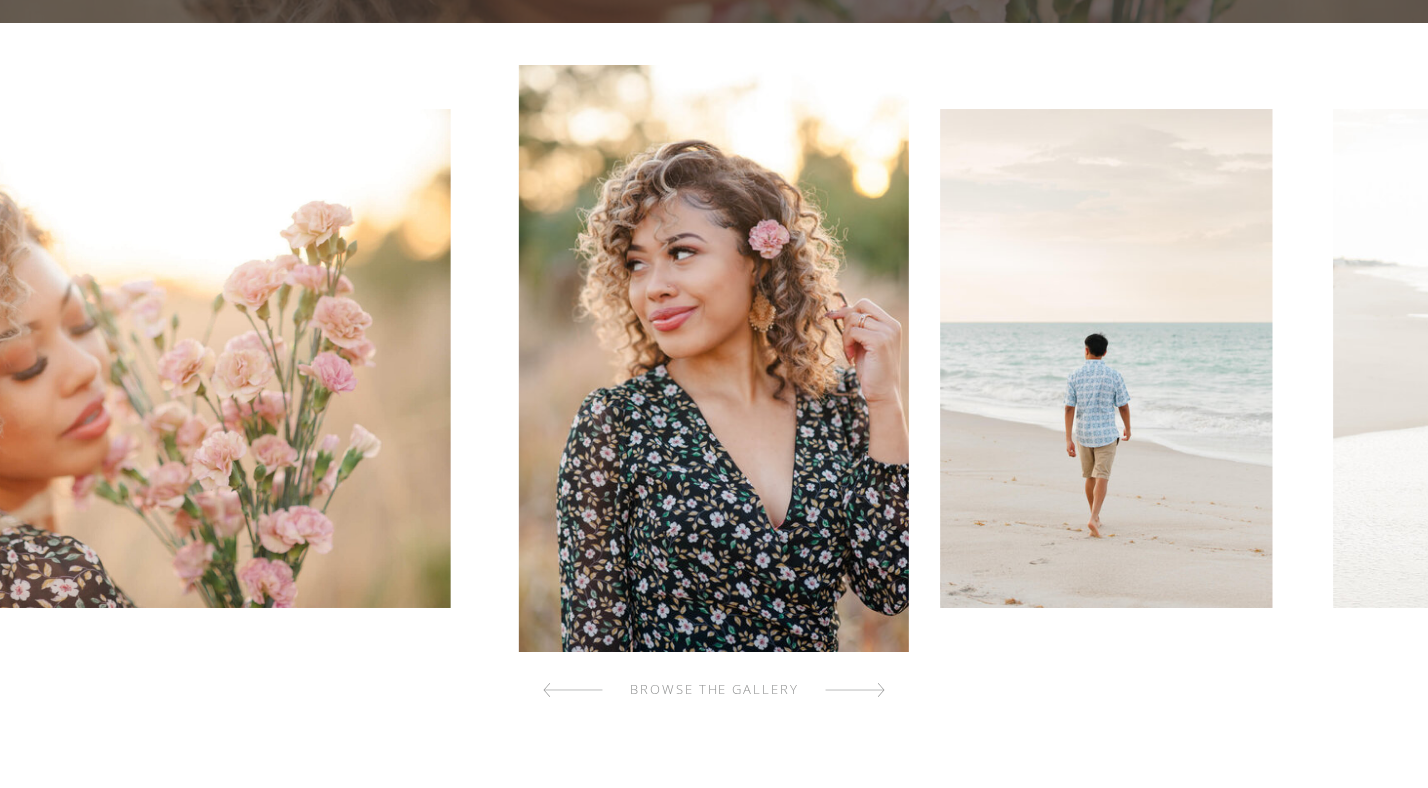 click at bounding box center (855, 690) 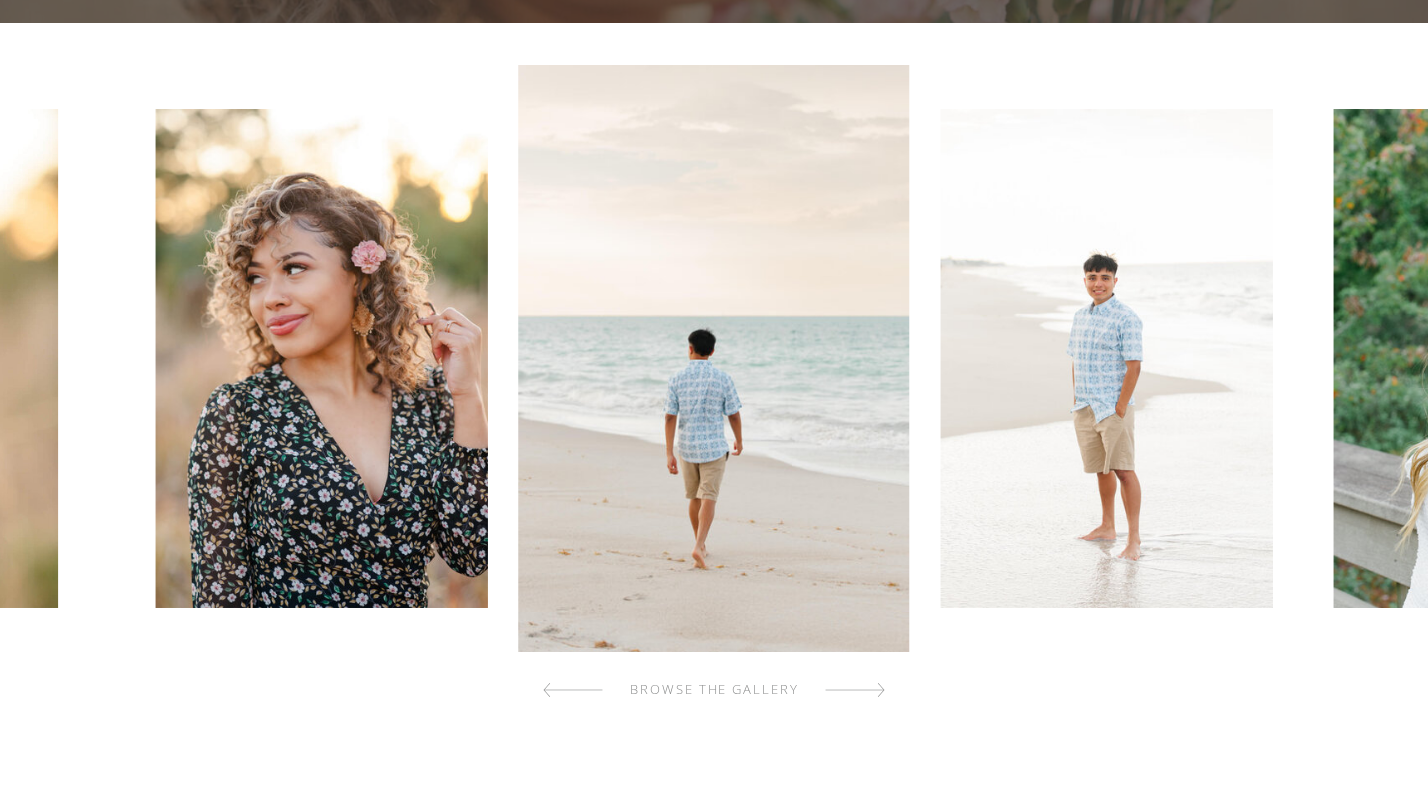 click at bounding box center [855, 690] 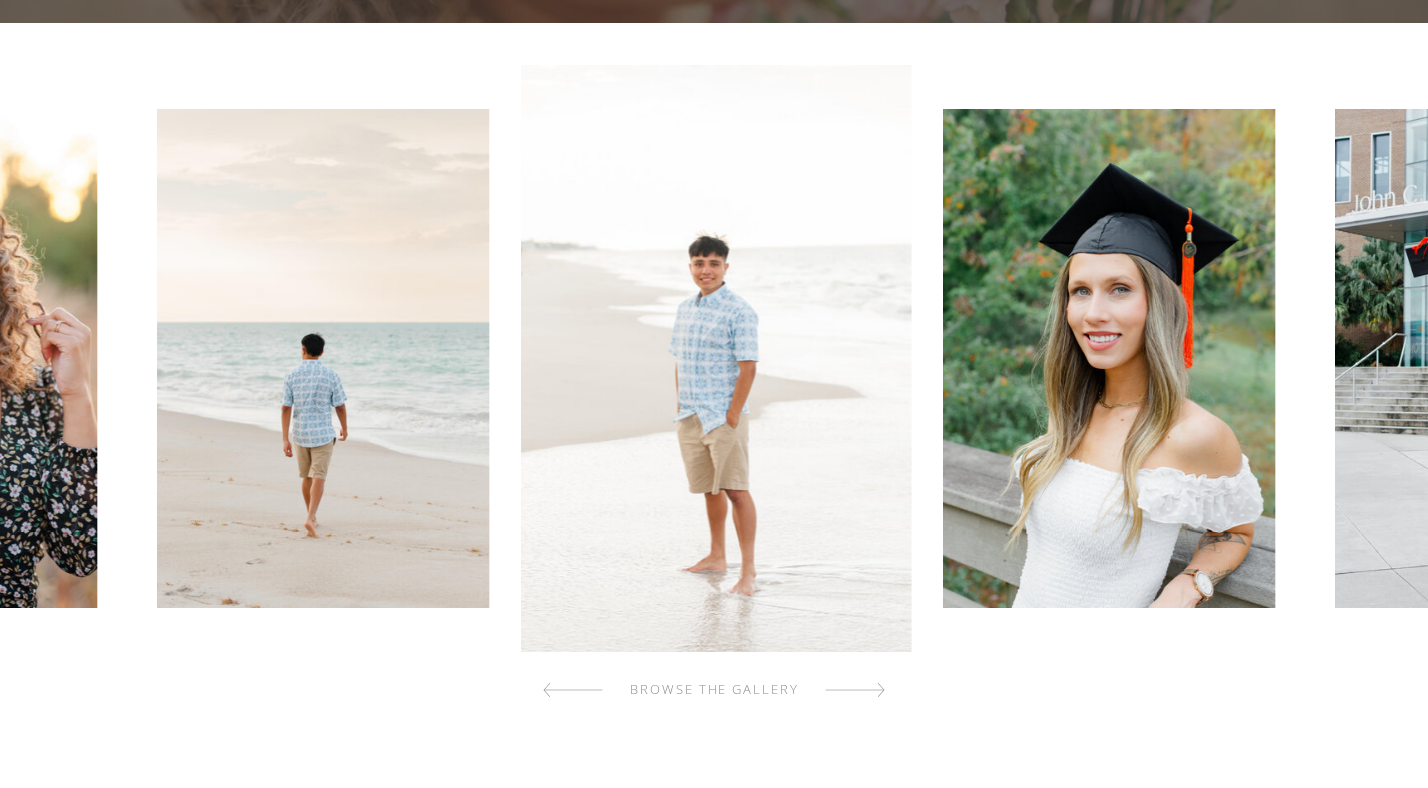 click at bounding box center (855, 690) 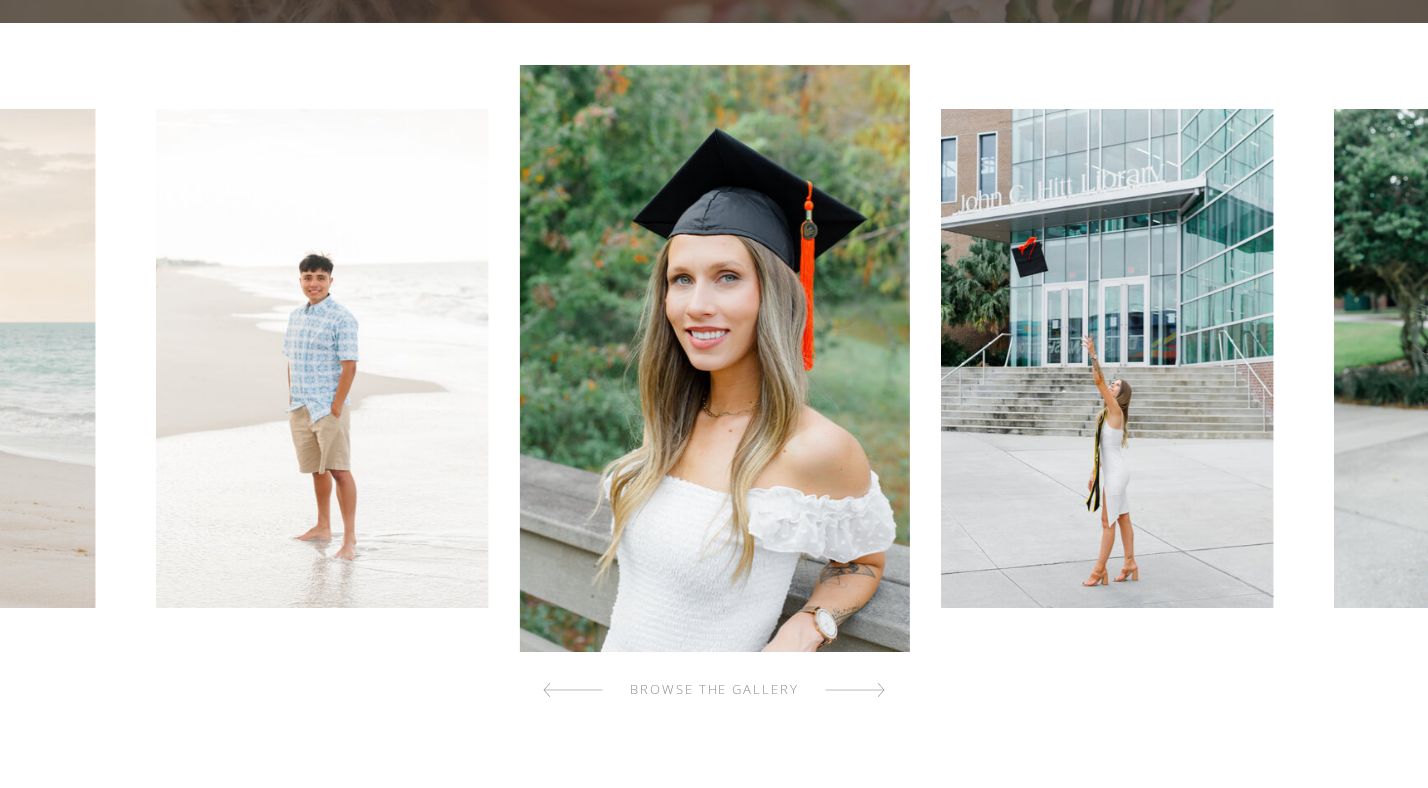 click at bounding box center (855, 690) 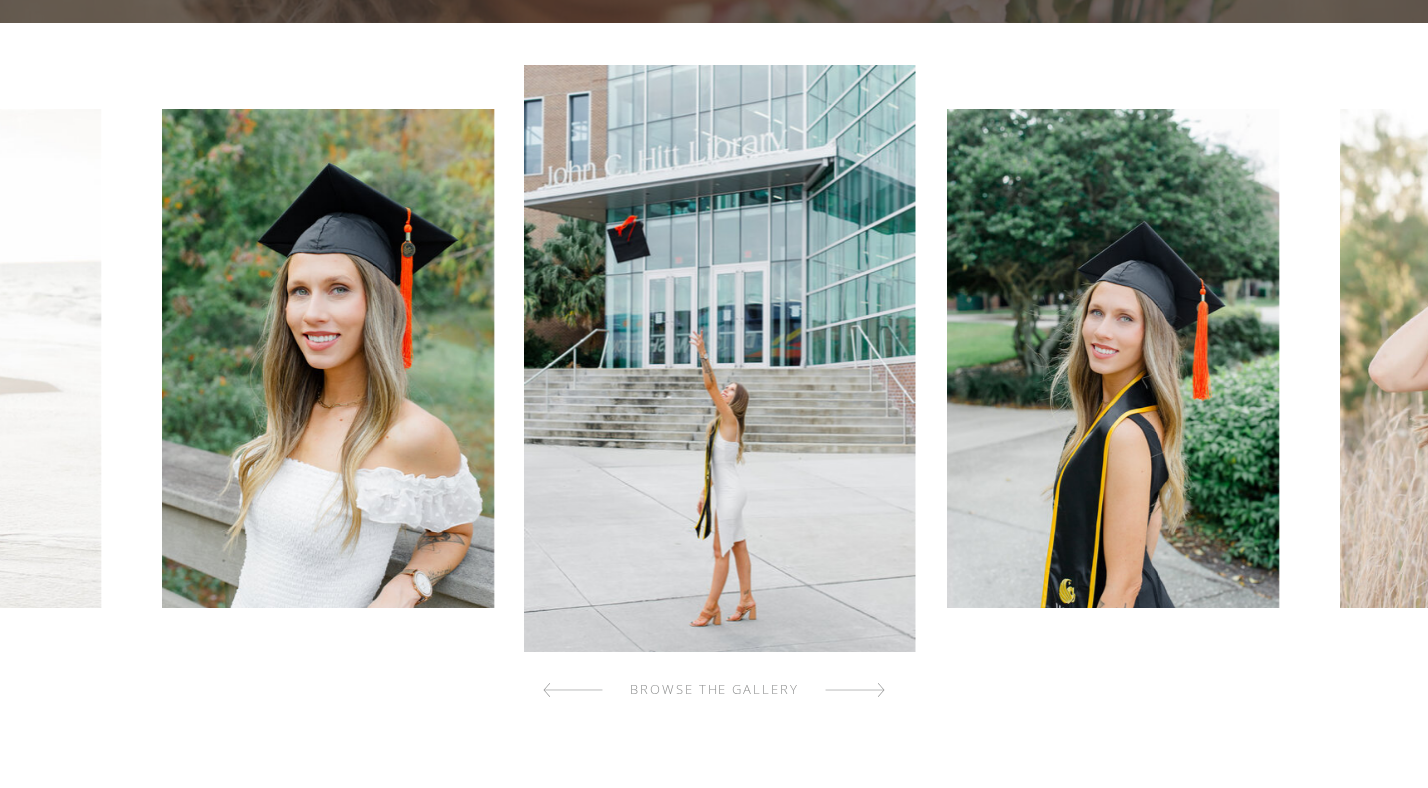 click at bounding box center (855, 690) 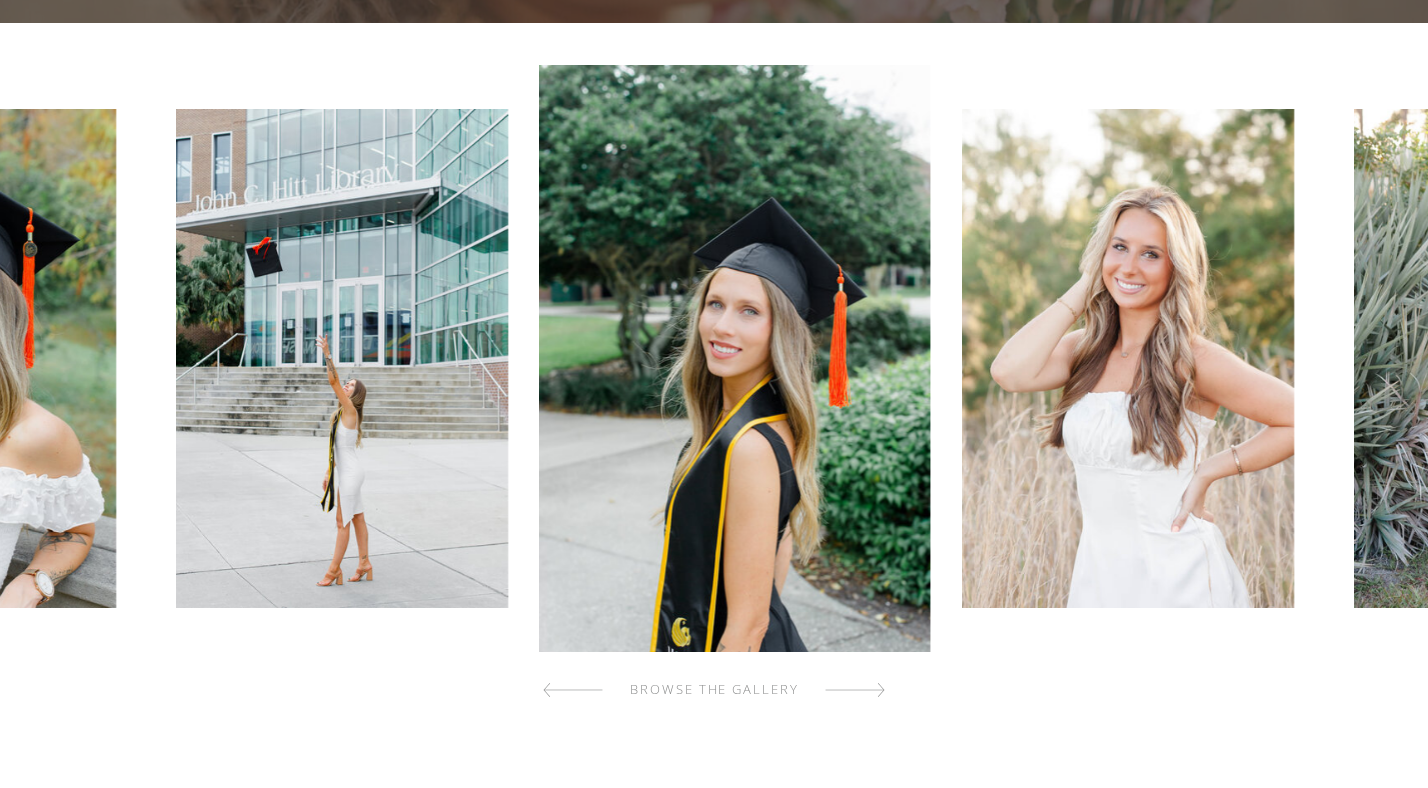 click at bounding box center (855, 690) 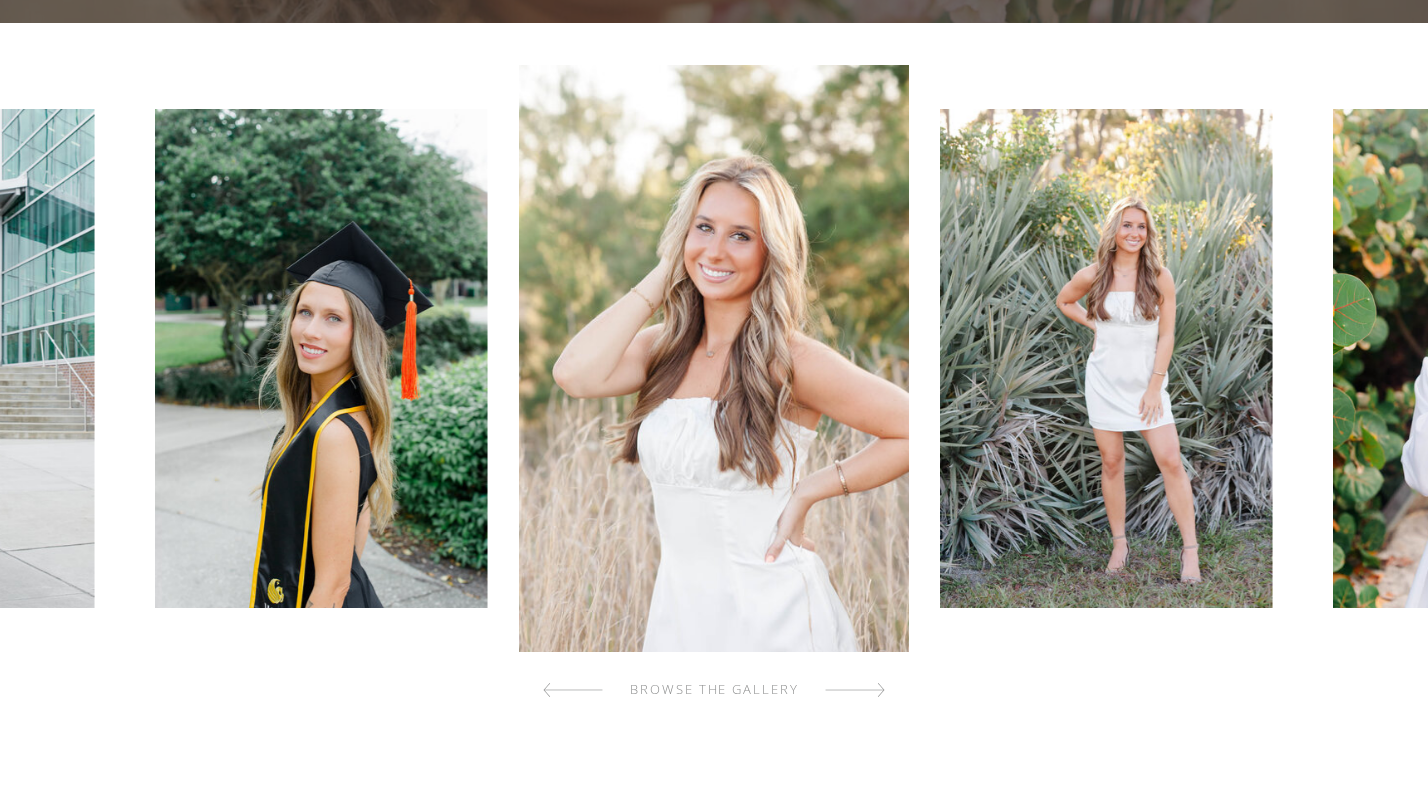 click at bounding box center [855, 690] 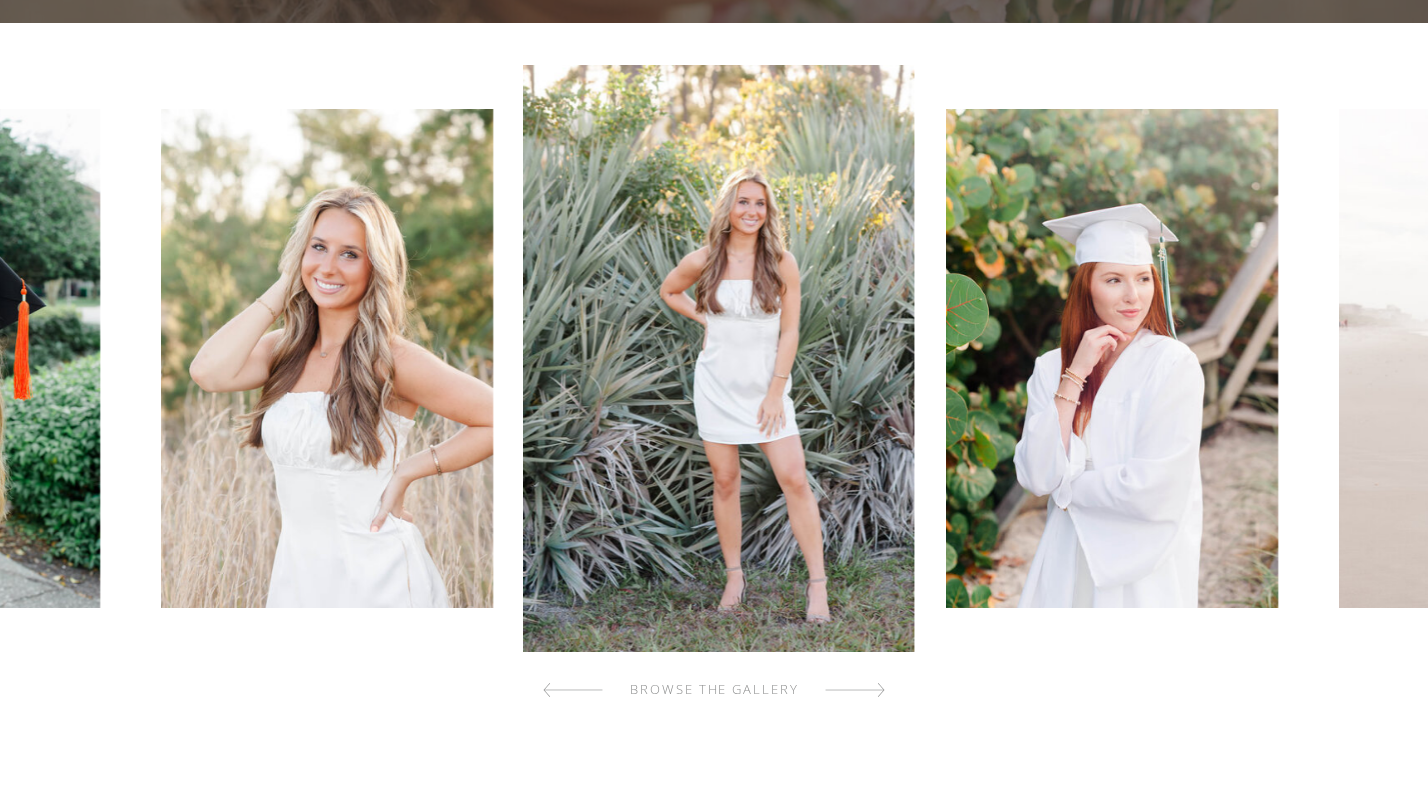 click at bounding box center [855, 690] 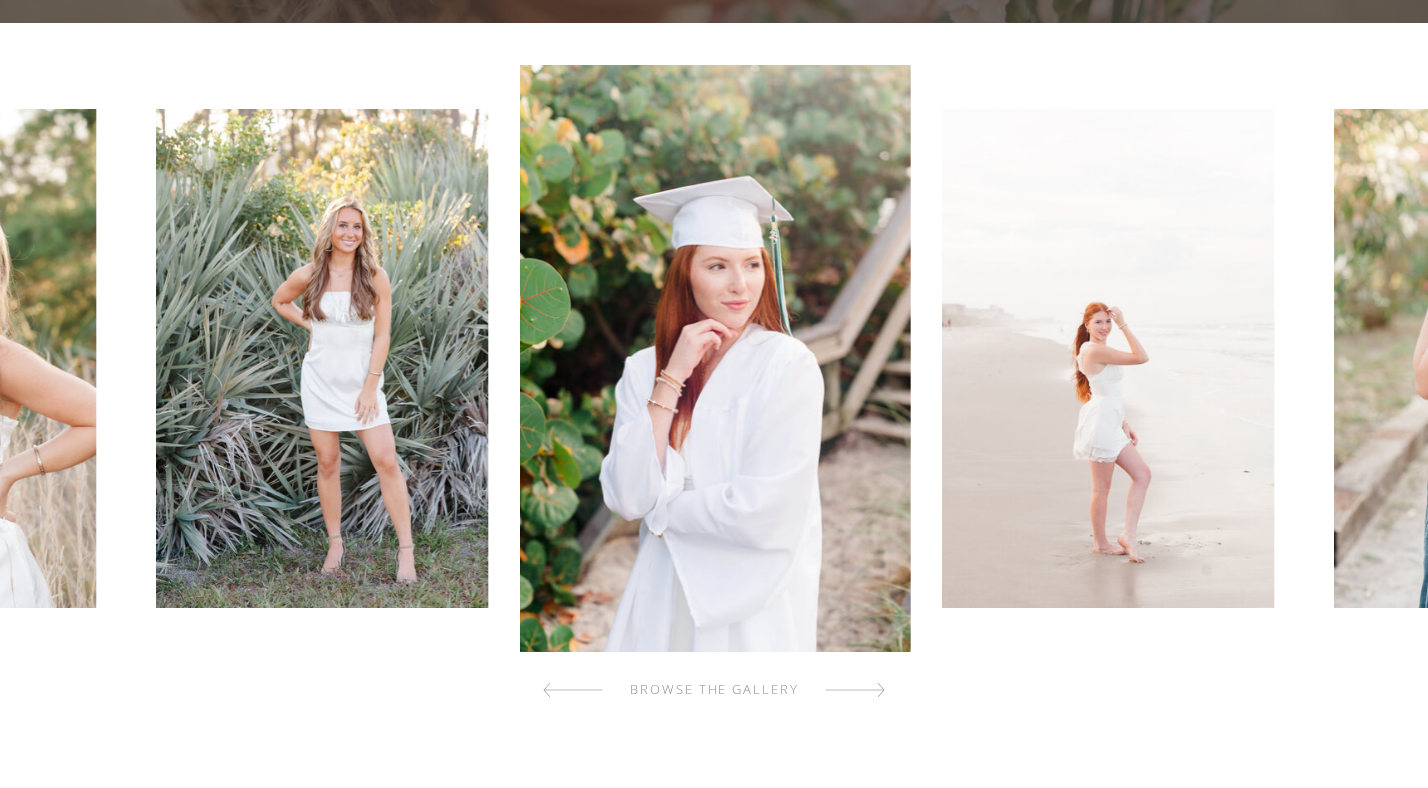 click at bounding box center (855, 690) 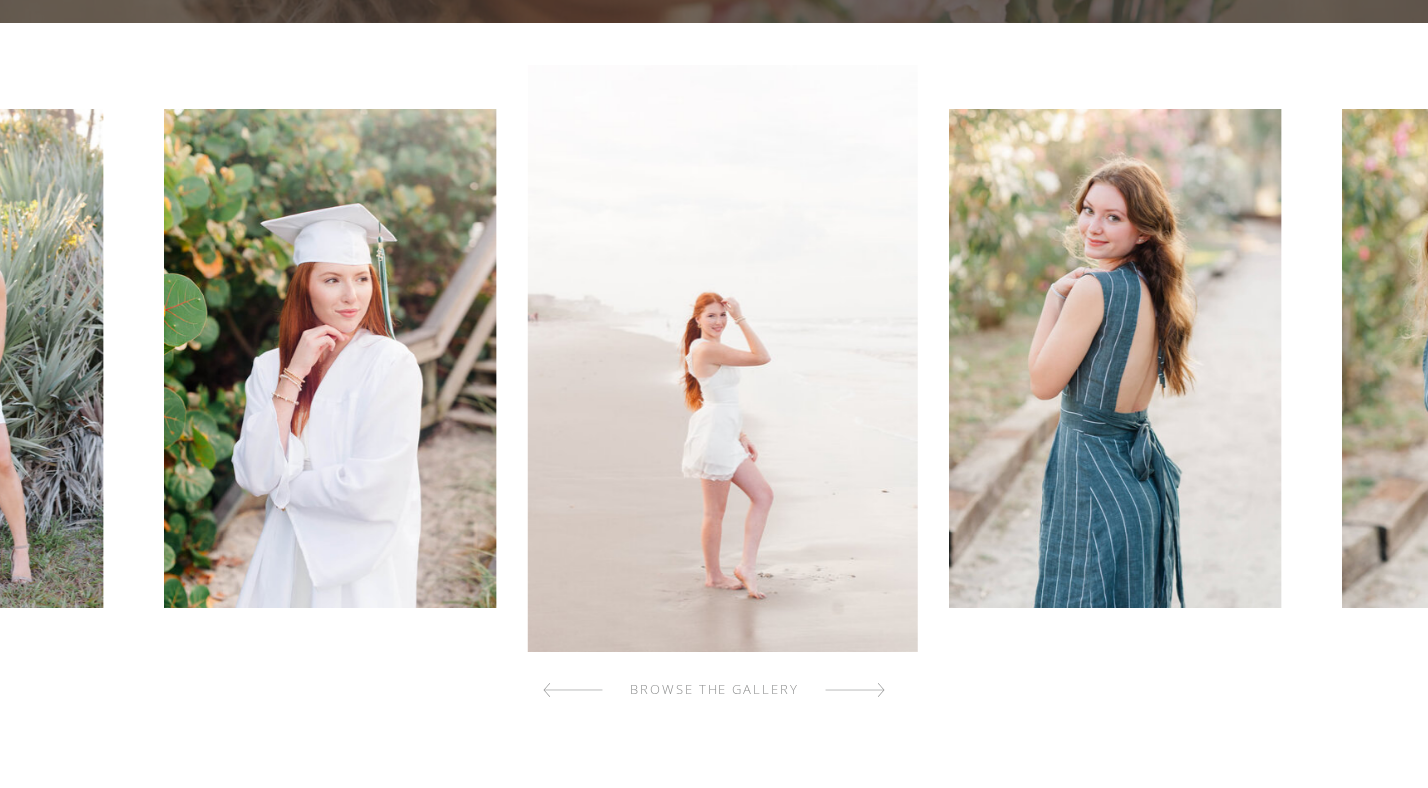 click at bounding box center (855, 690) 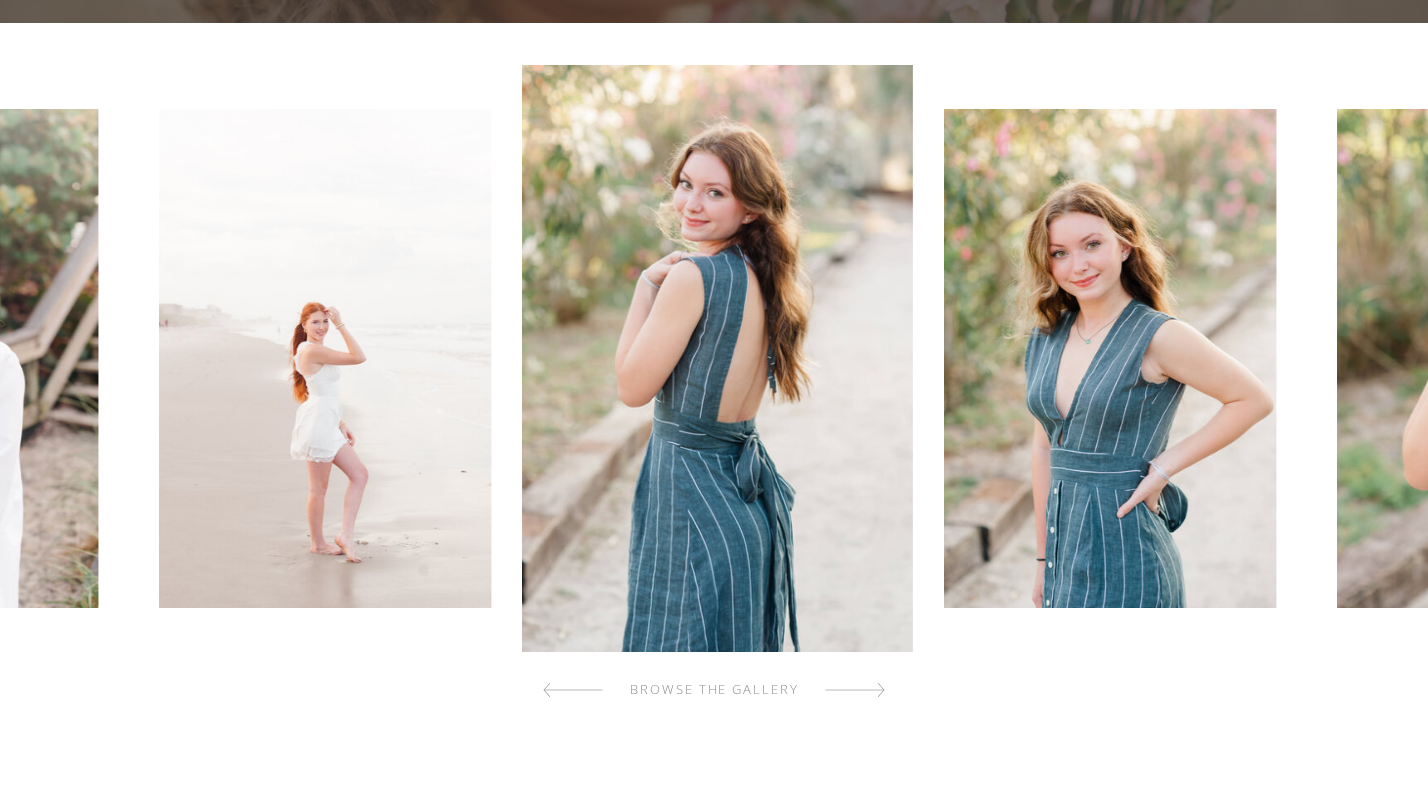 click at bounding box center [855, 690] 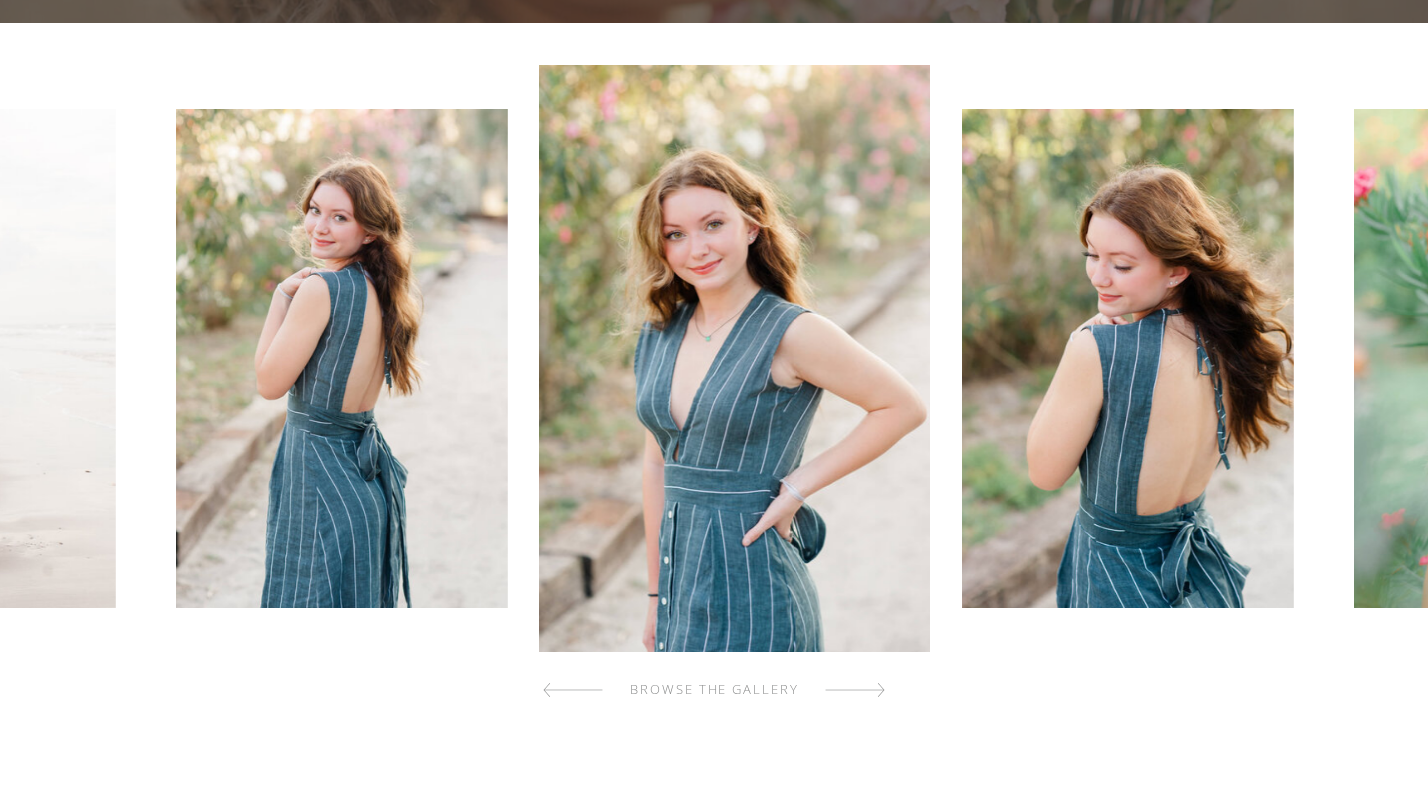 click at bounding box center (855, 690) 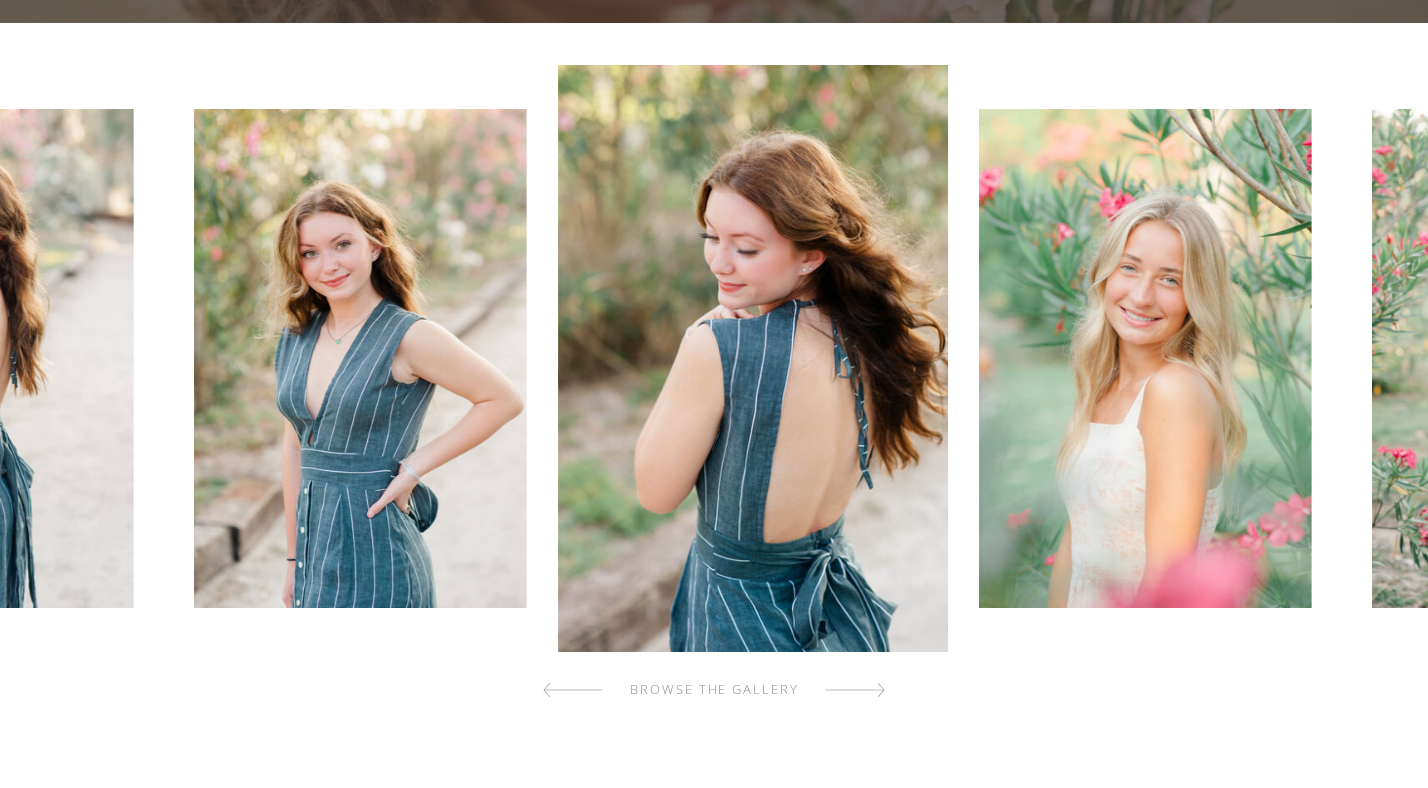 click at bounding box center (855, 690) 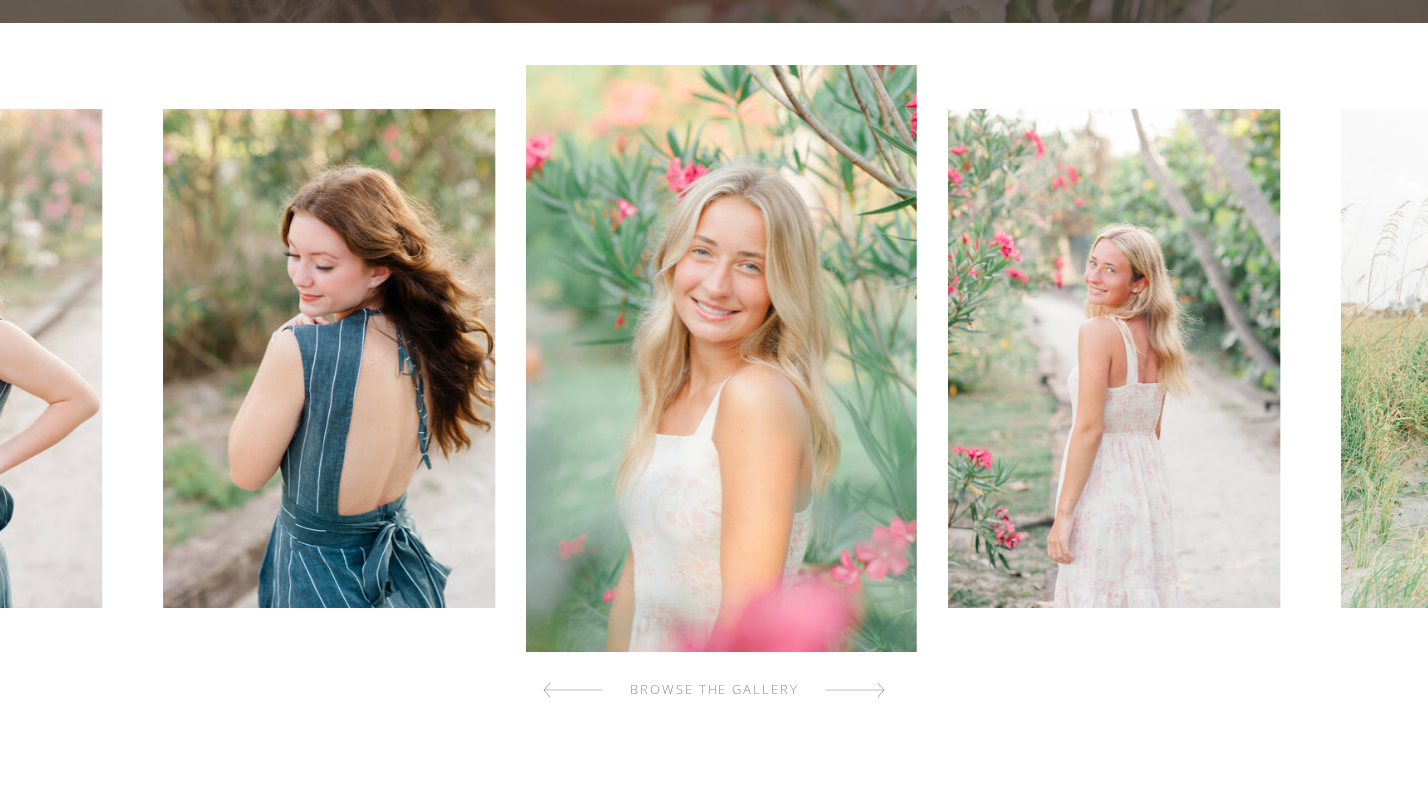 click at bounding box center [855, 690] 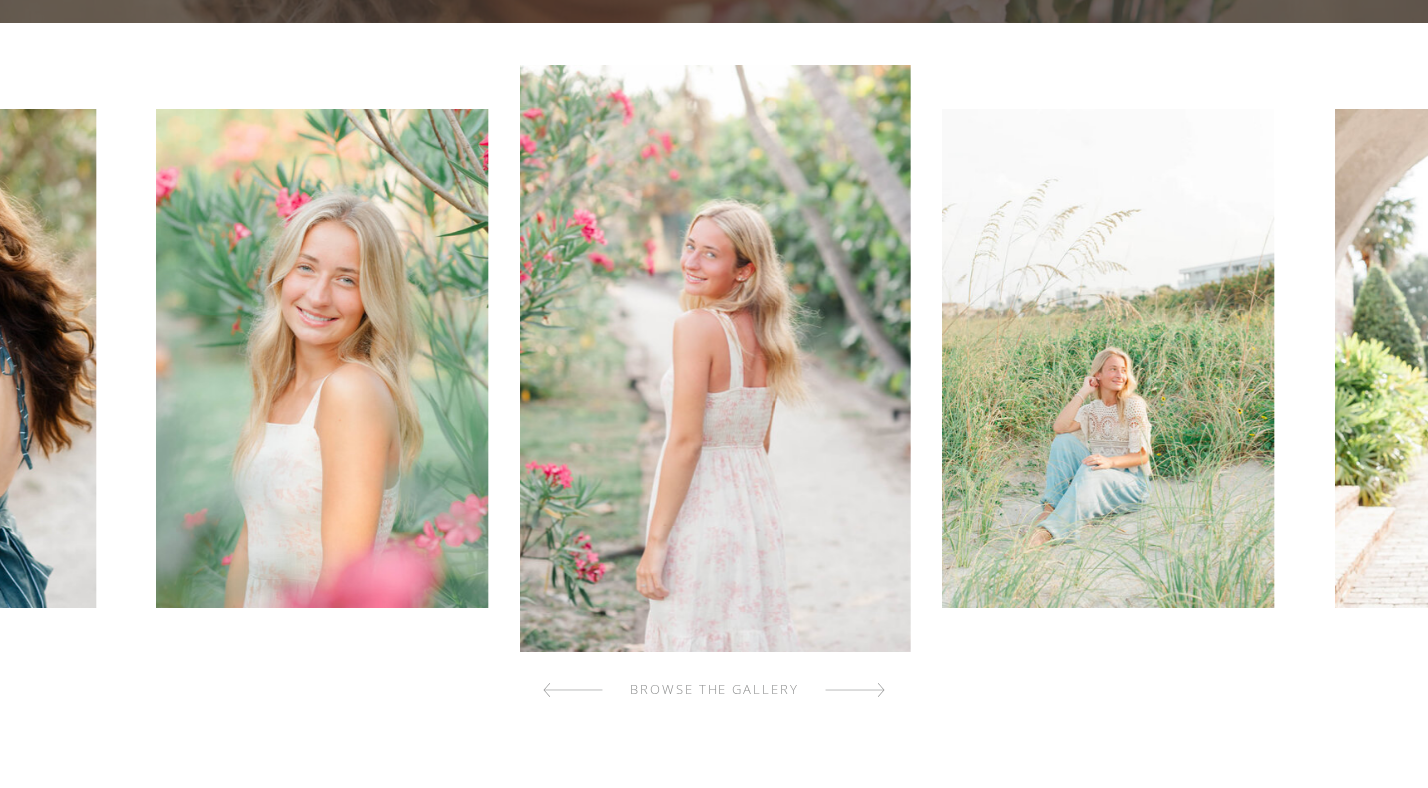 click at bounding box center [855, 690] 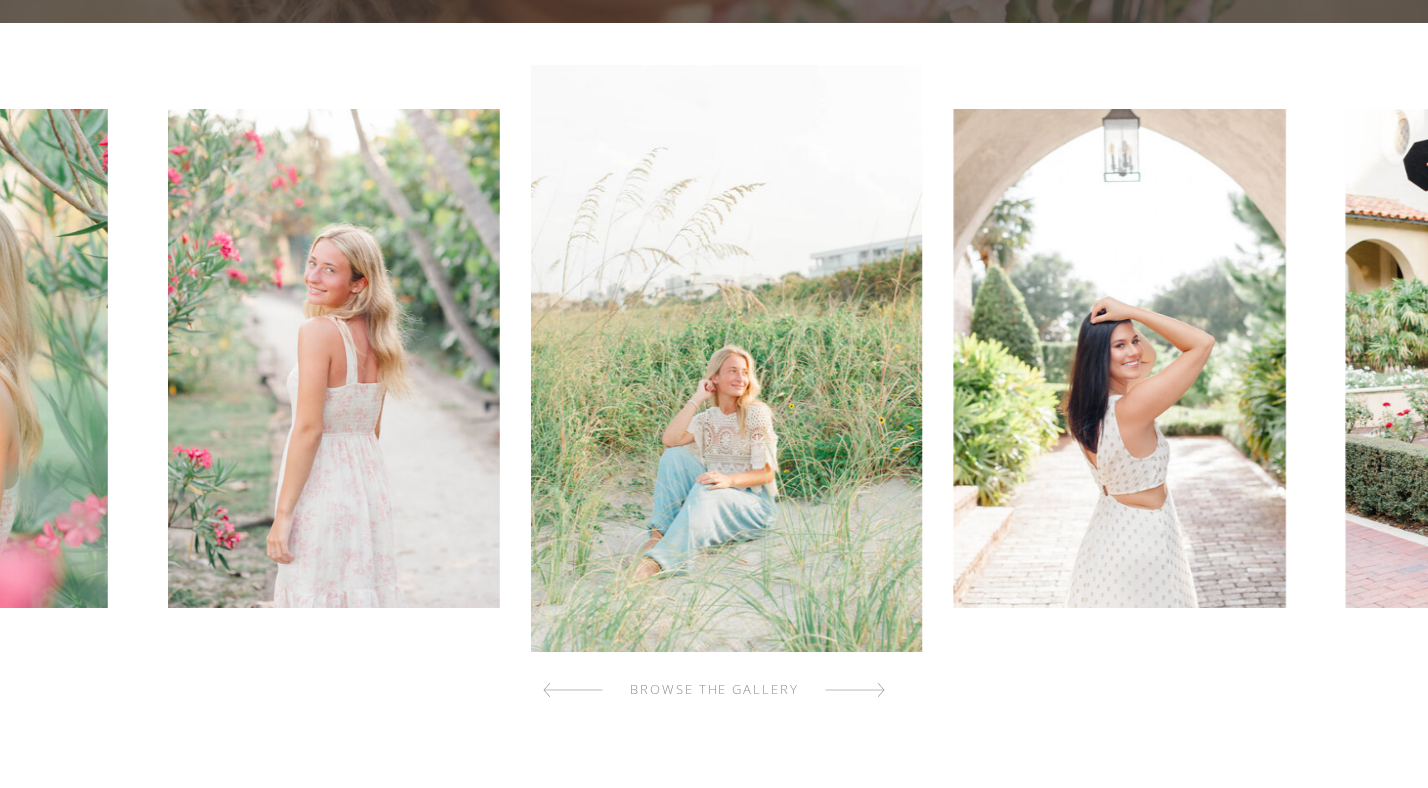 click at bounding box center [855, 690] 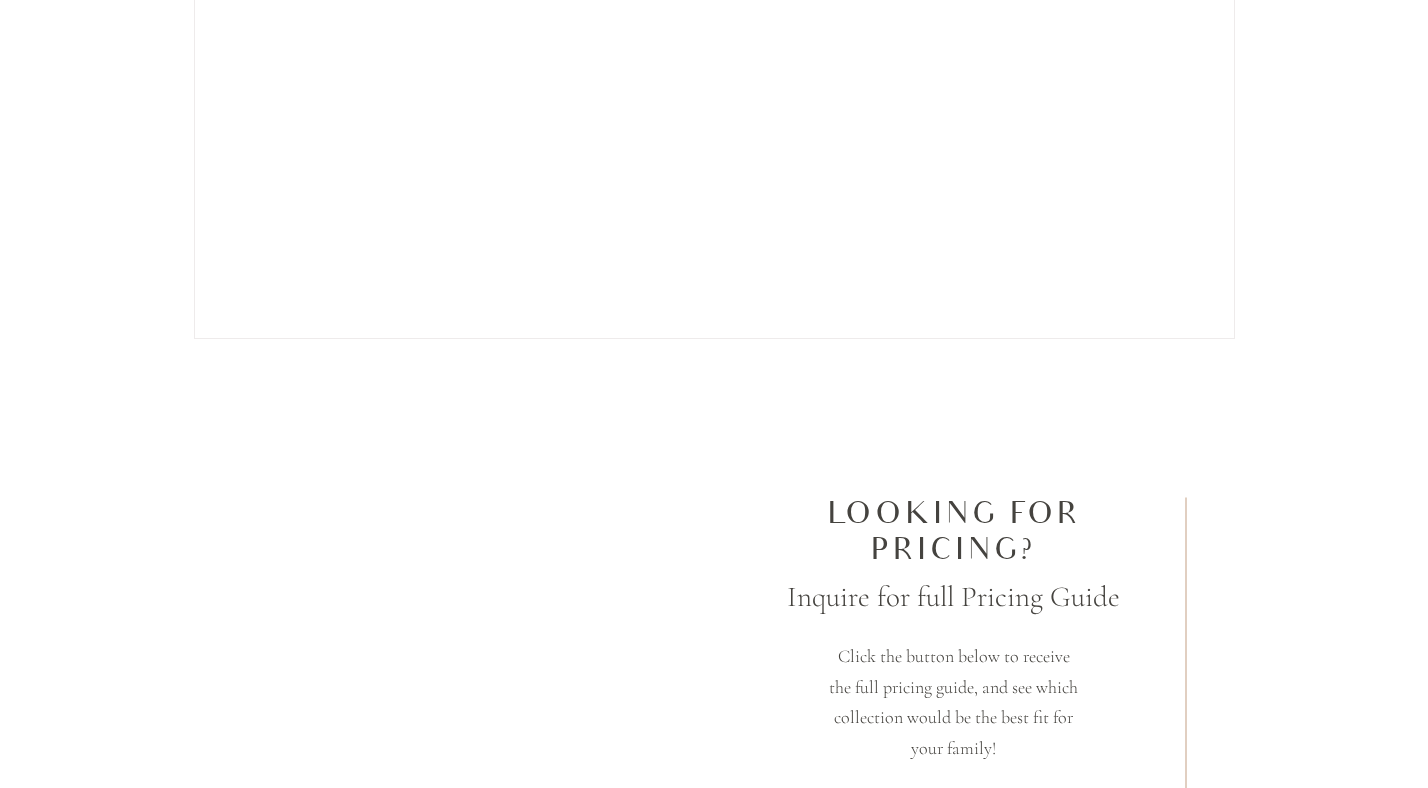 scroll, scrollTop: 5315, scrollLeft: 0, axis: vertical 